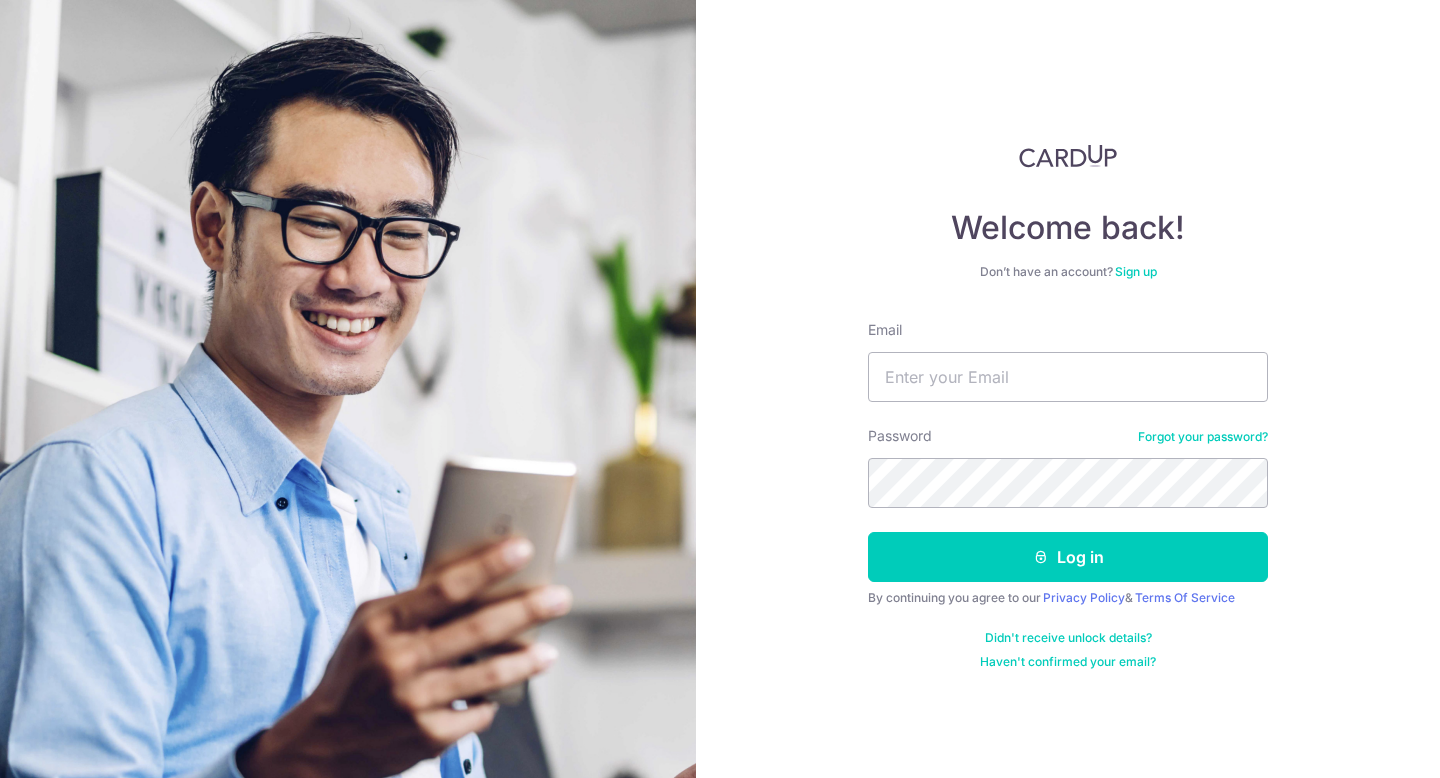 scroll, scrollTop: 0, scrollLeft: 0, axis: both 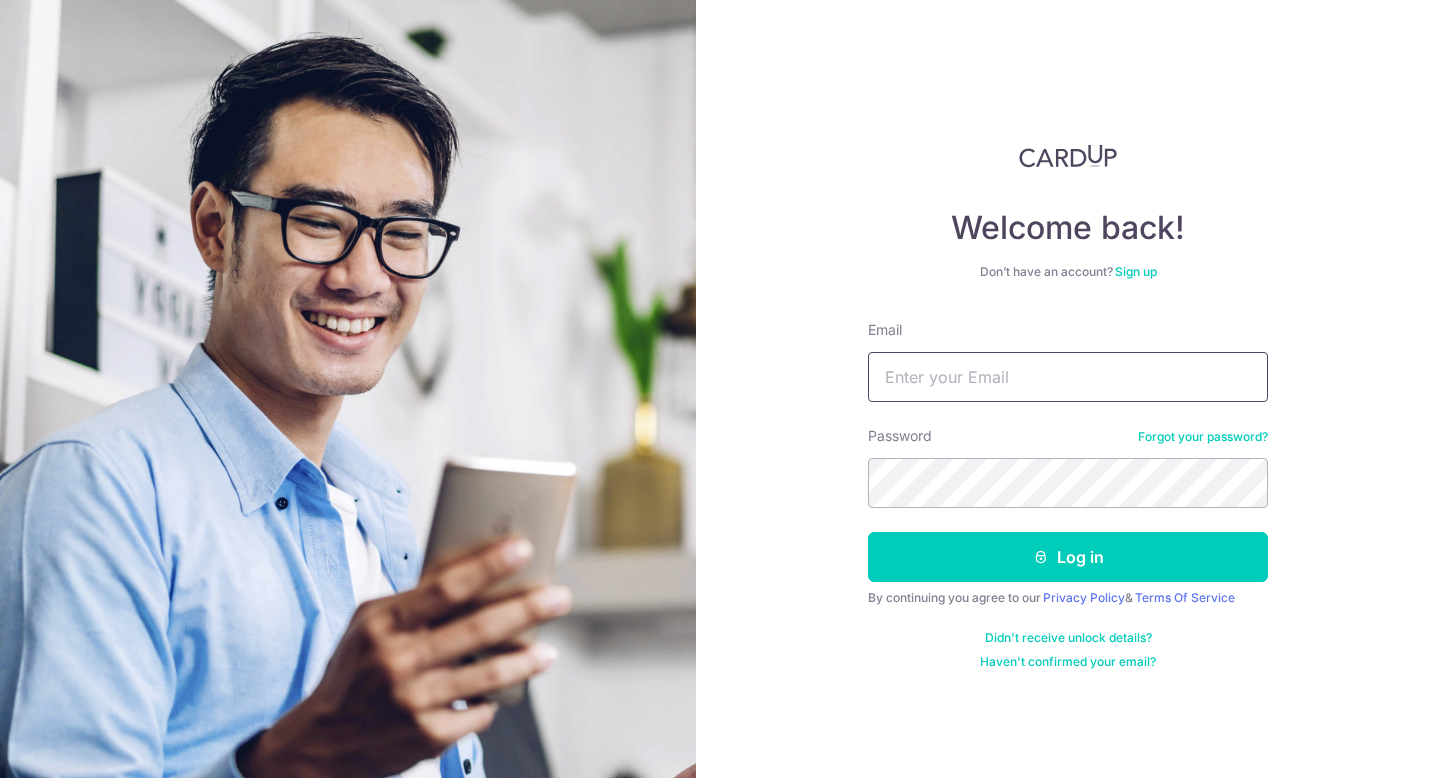 click on "Email" at bounding box center (1068, 377) 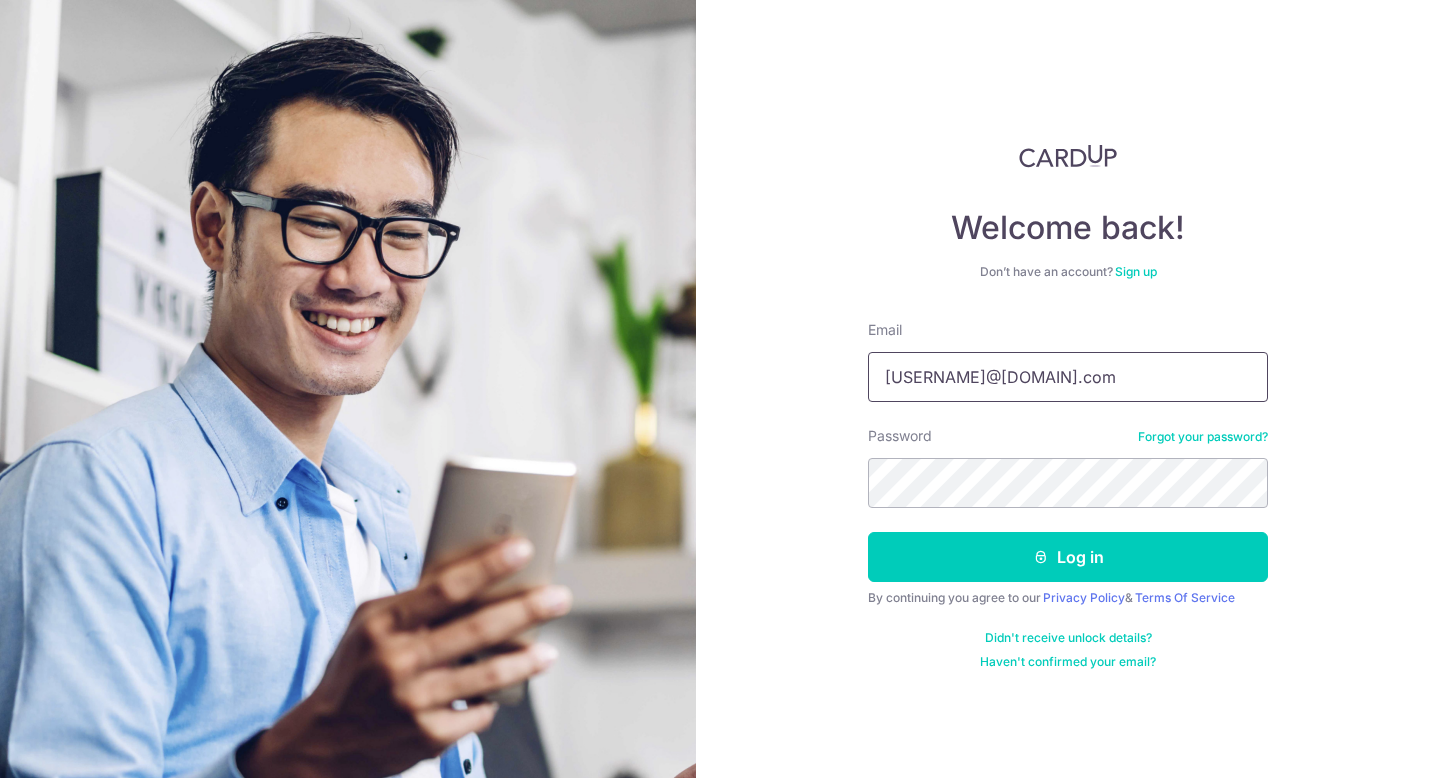 type on "[USERNAME]@[DOMAIN]" 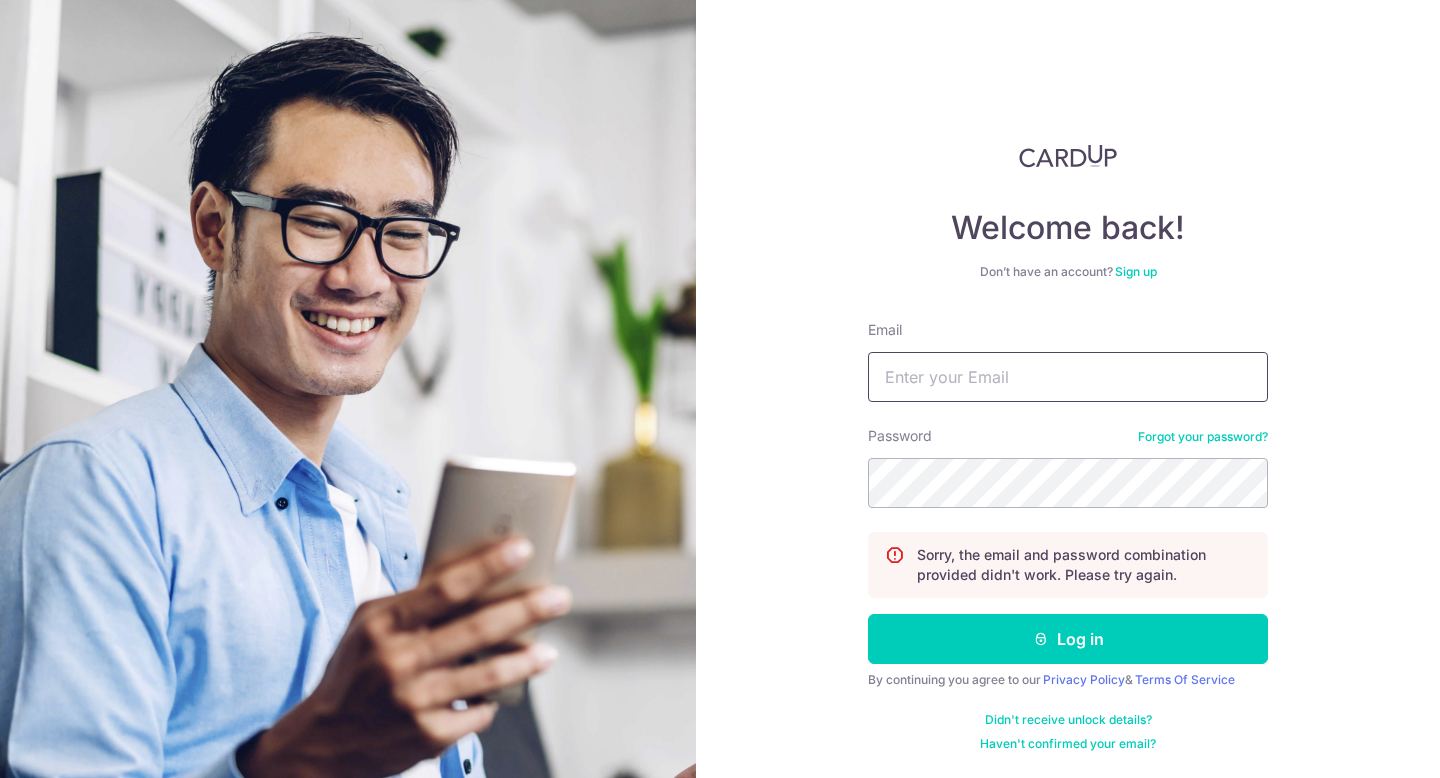 scroll, scrollTop: 0, scrollLeft: 0, axis: both 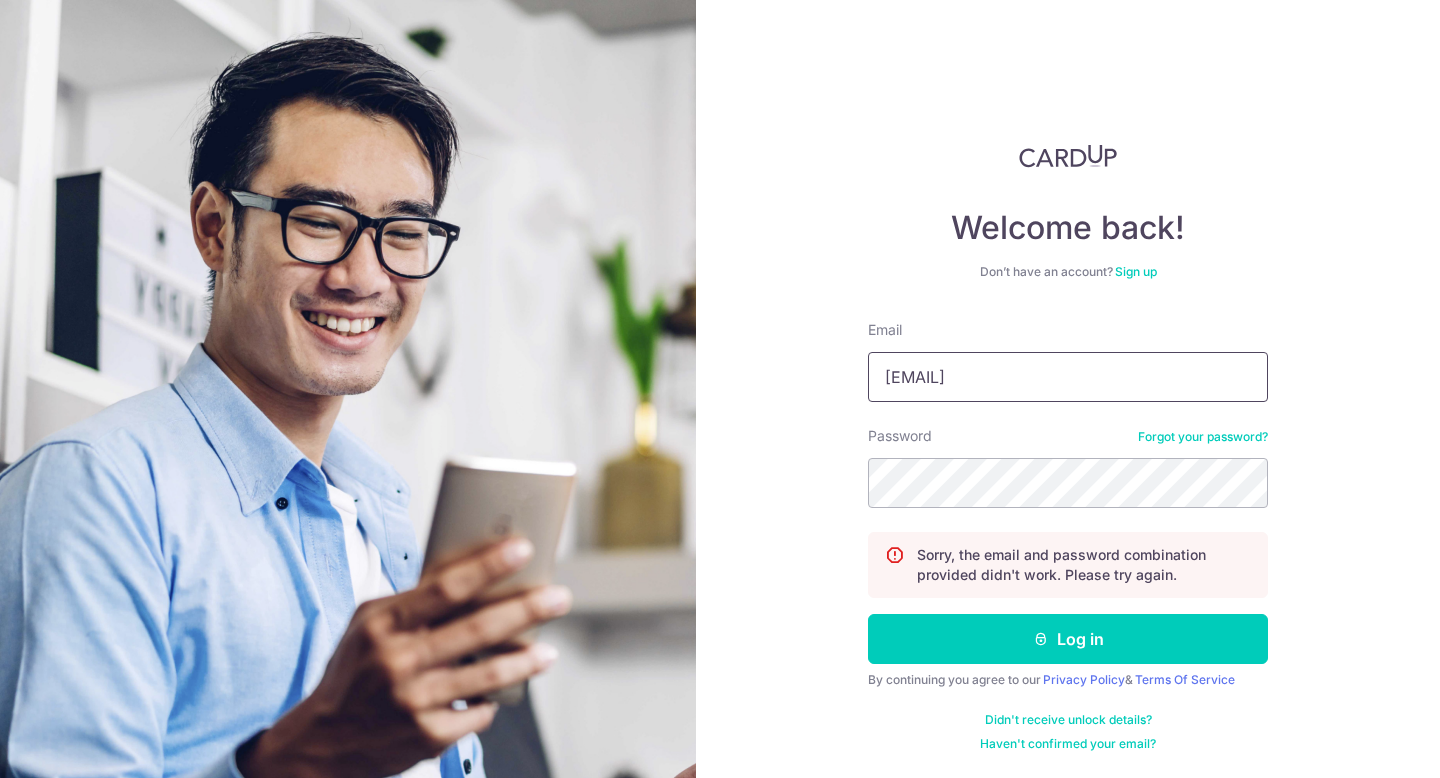 type on "[EMAIL]" 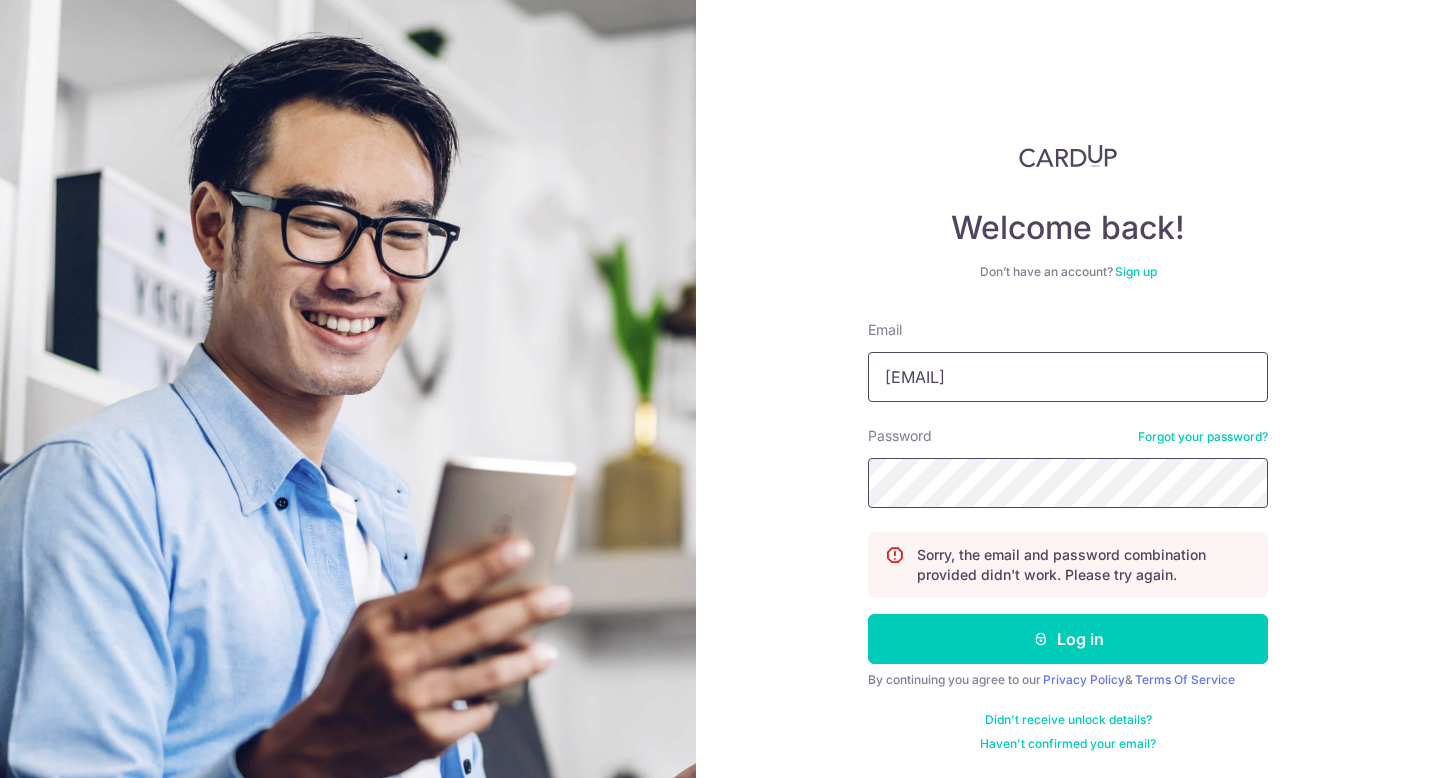 click on "Log in" at bounding box center (1068, 639) 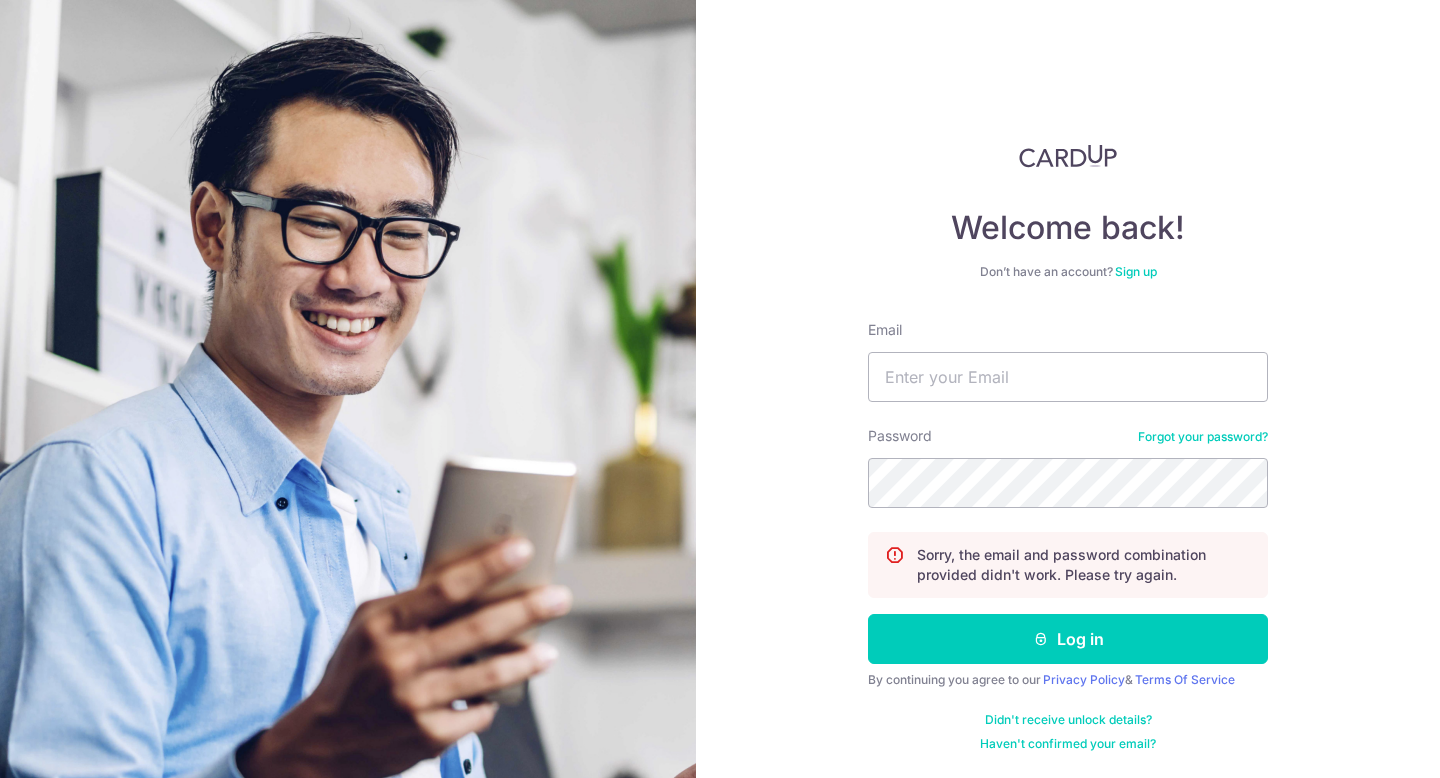 scroll, scrollTop: 0, scrollLeft: 0, axis: both 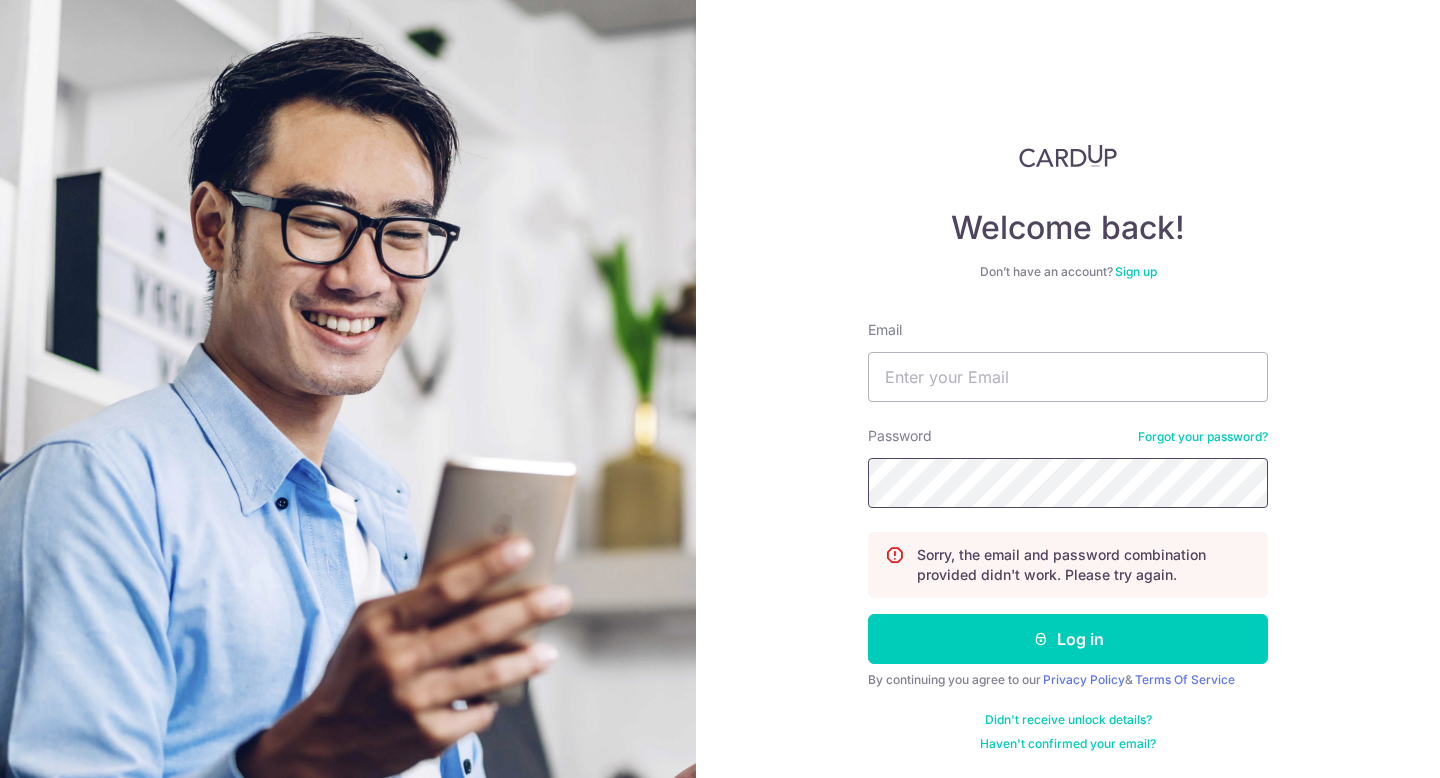 type on "[EMAIL]" 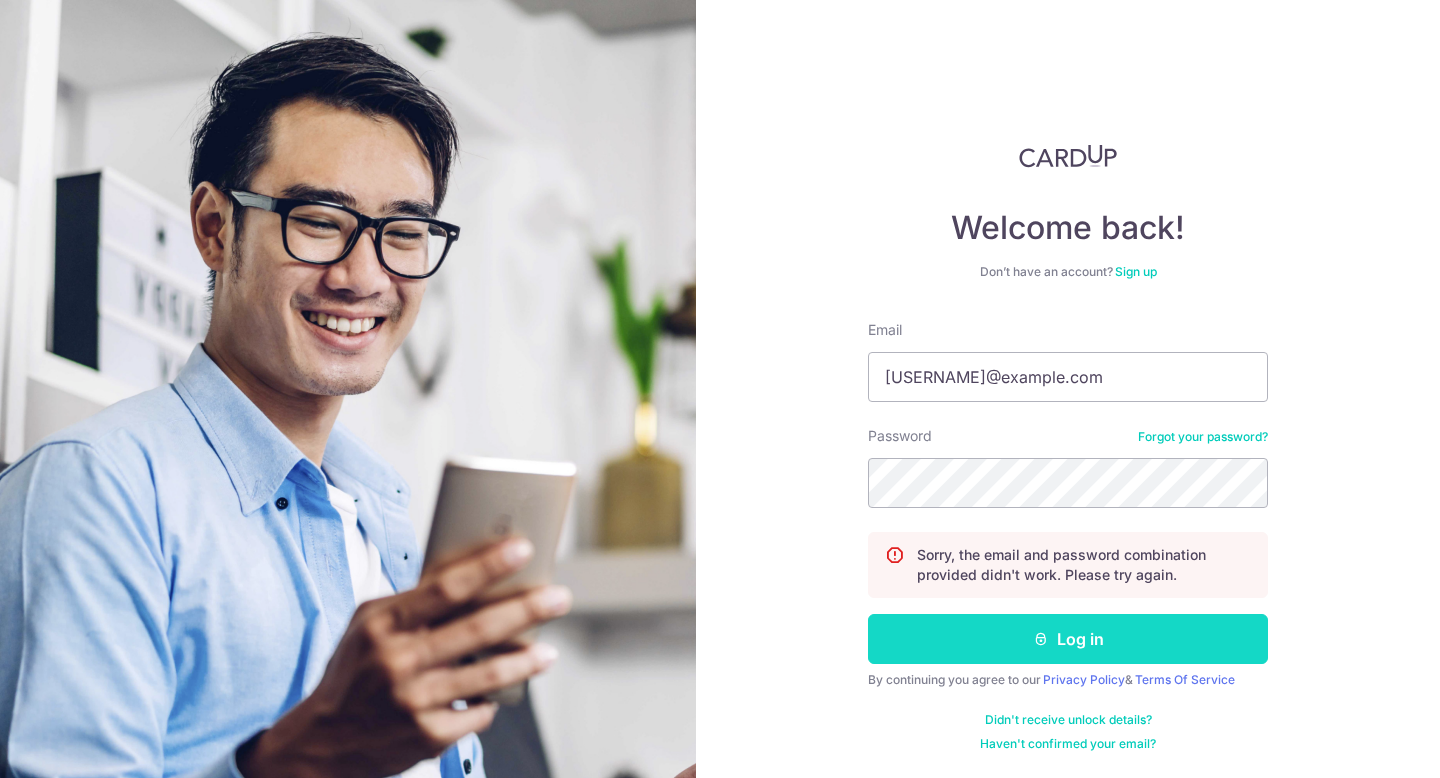 click on "Log in" at bounding box center [1068, 639] 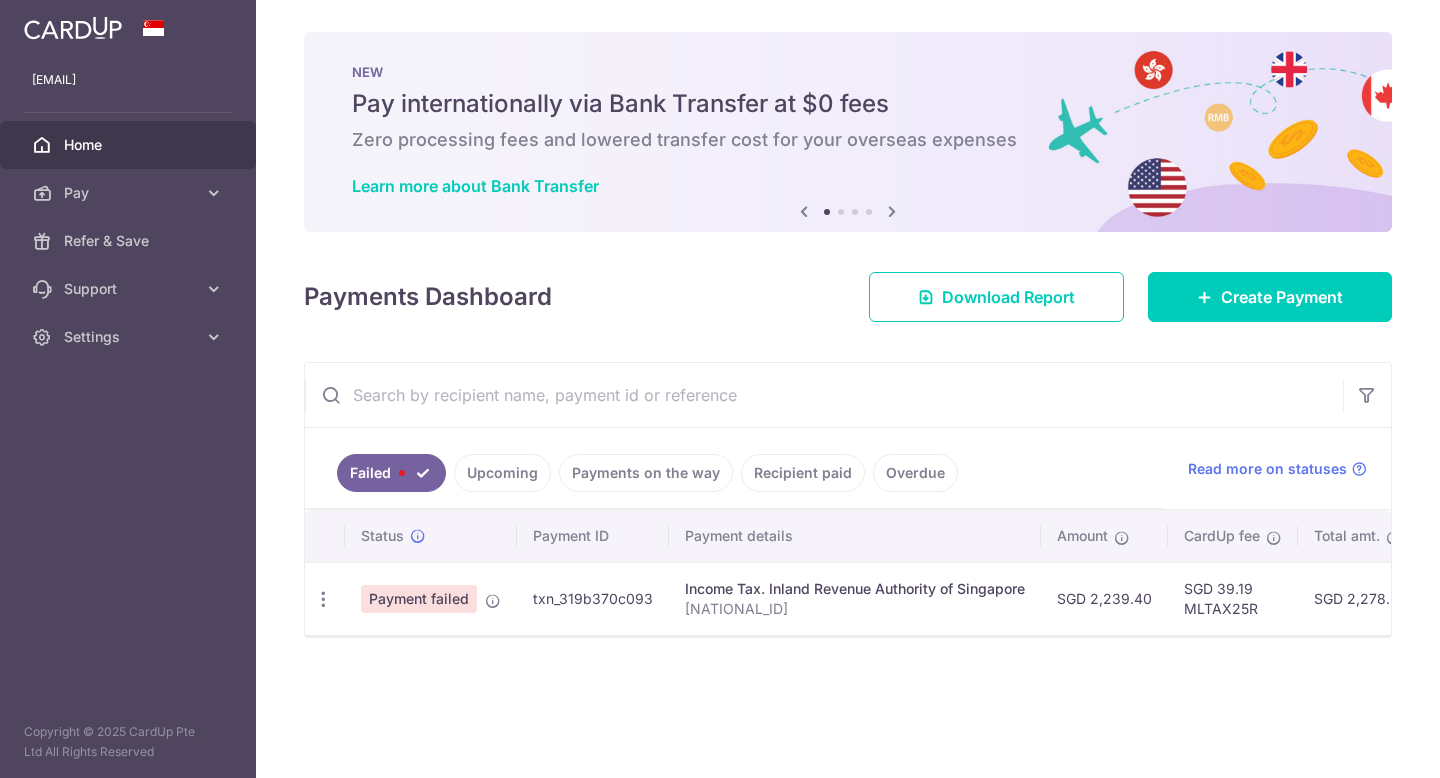 scroll, scrollTop: 0, scrollLeft: 0, axis: both 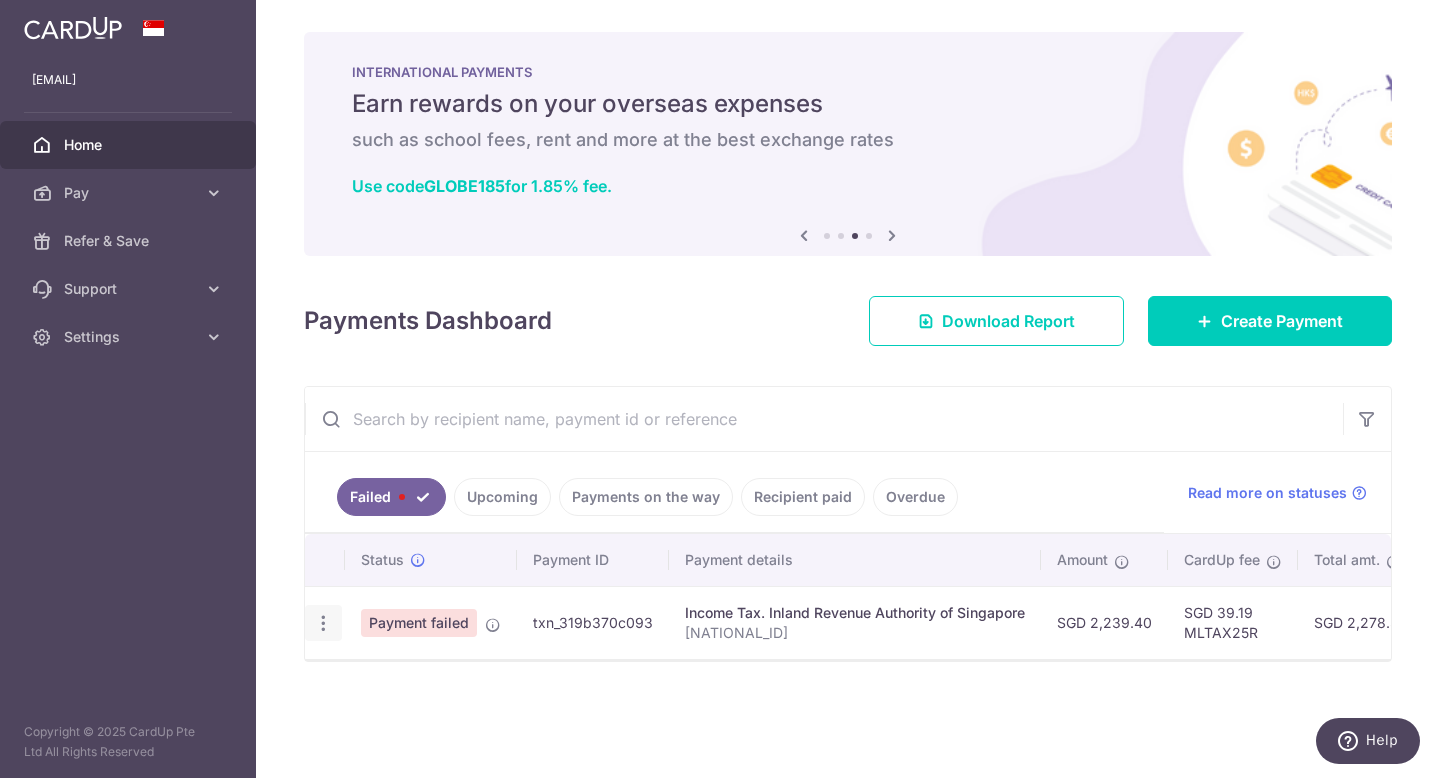 click at bounding box center (323, 623) 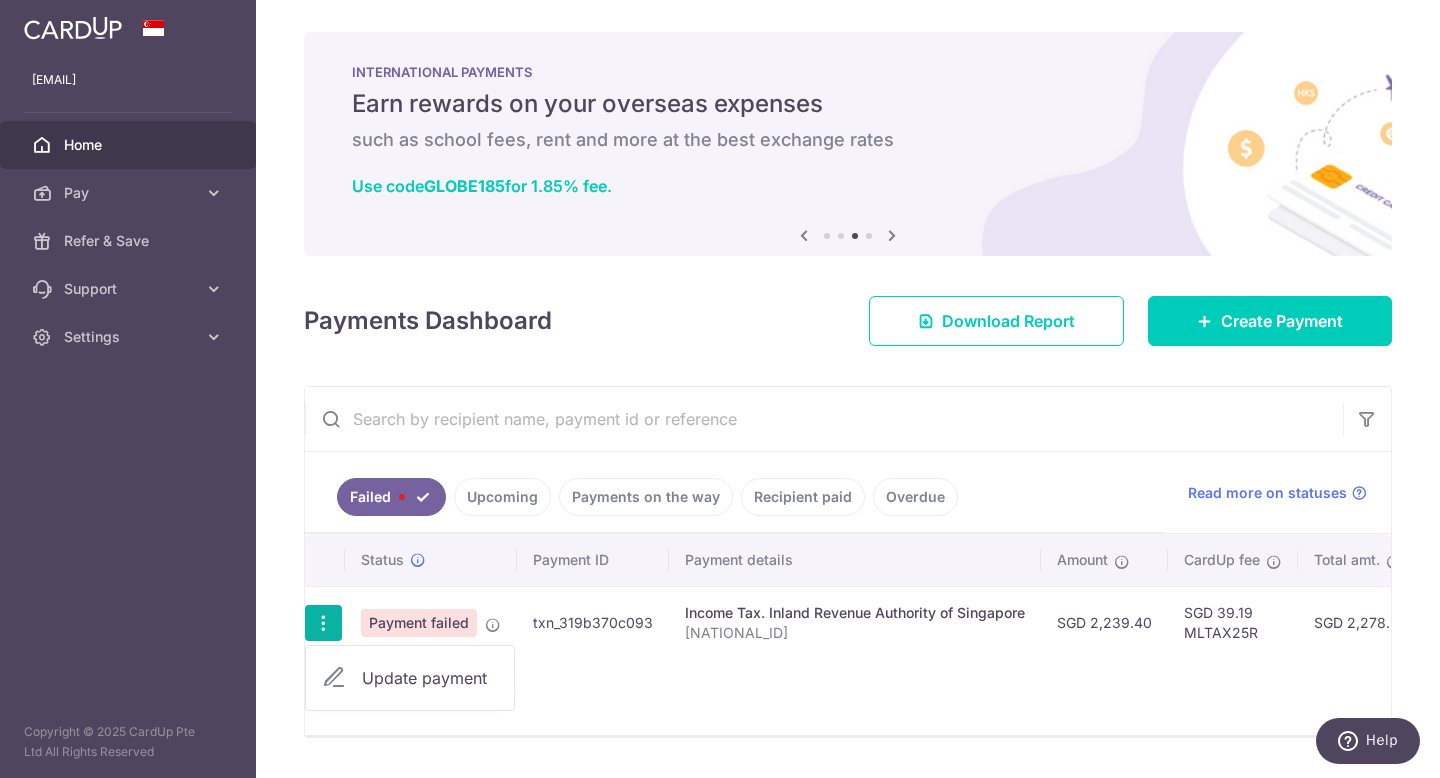 click on "Update payment" at bounding box center [430, 678] 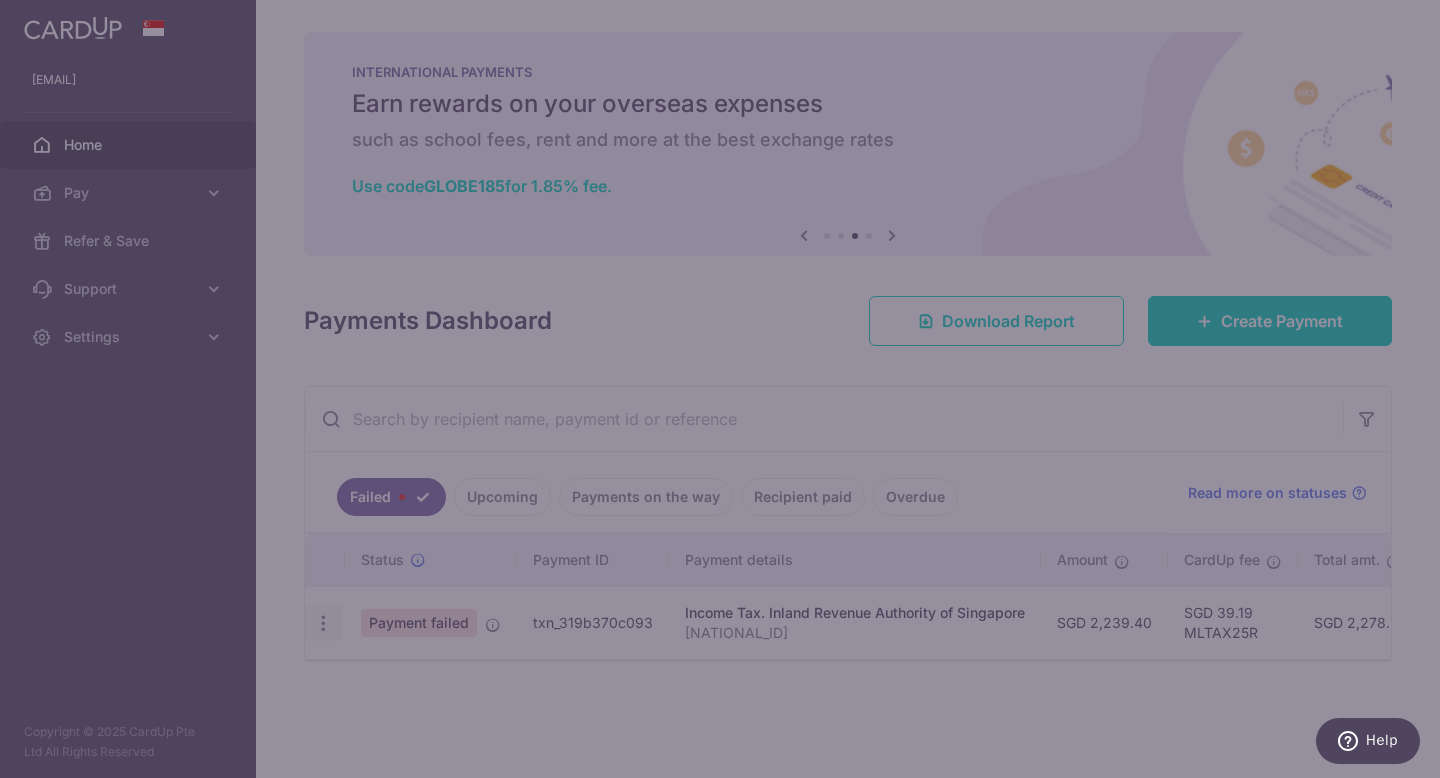 type on "MLTAX25R" 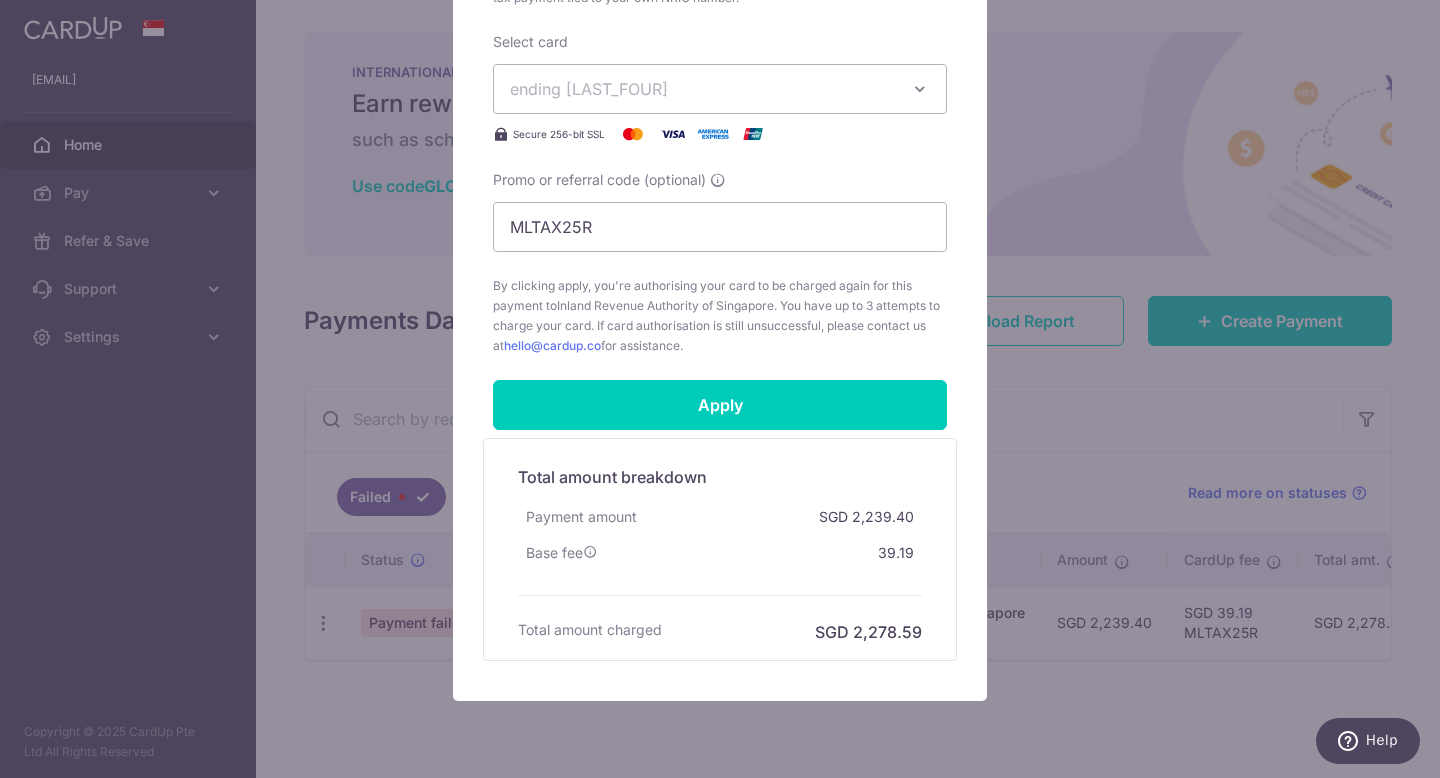 scroll, scrollTop: 778, scrollLeft: 0, axis: vertical 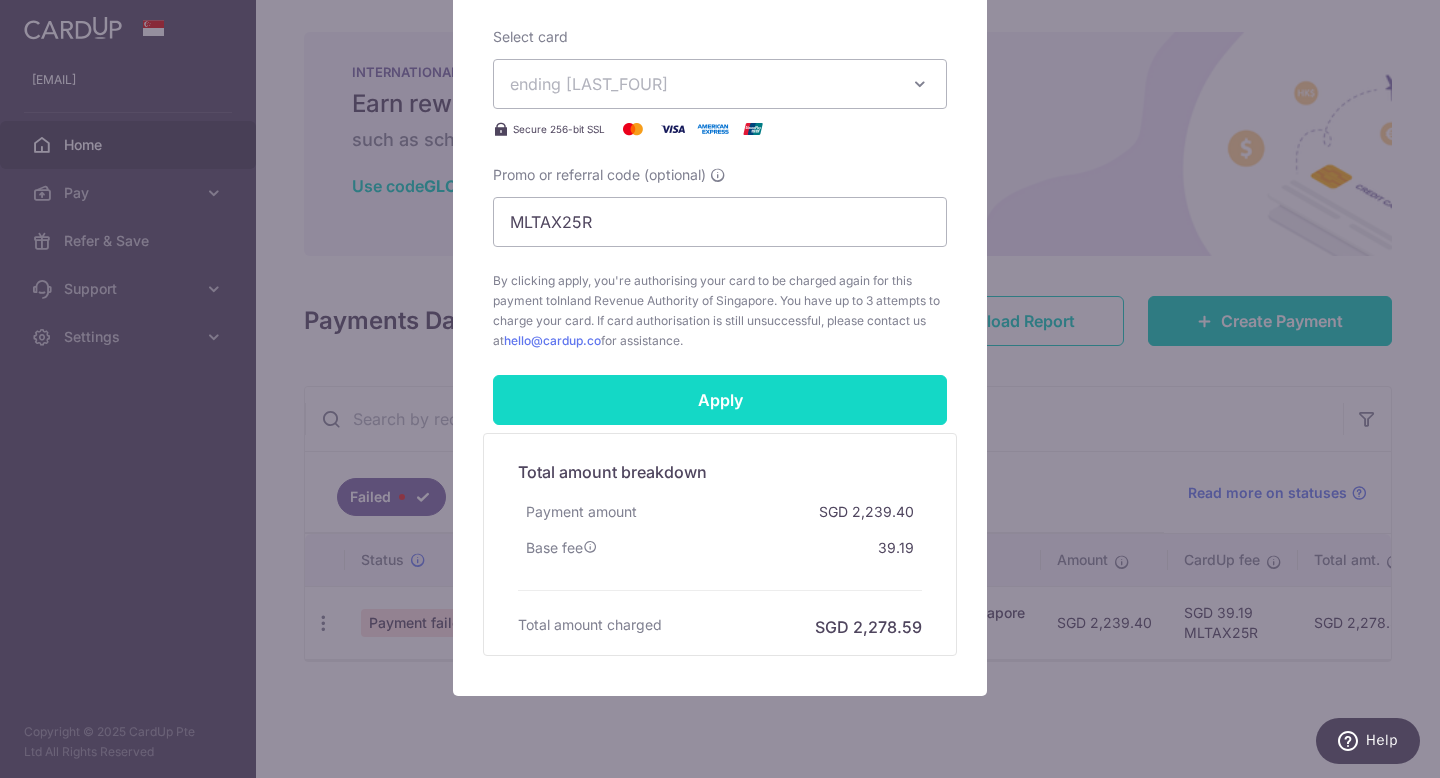 click on "Apply" at bounding box center [720, 400] 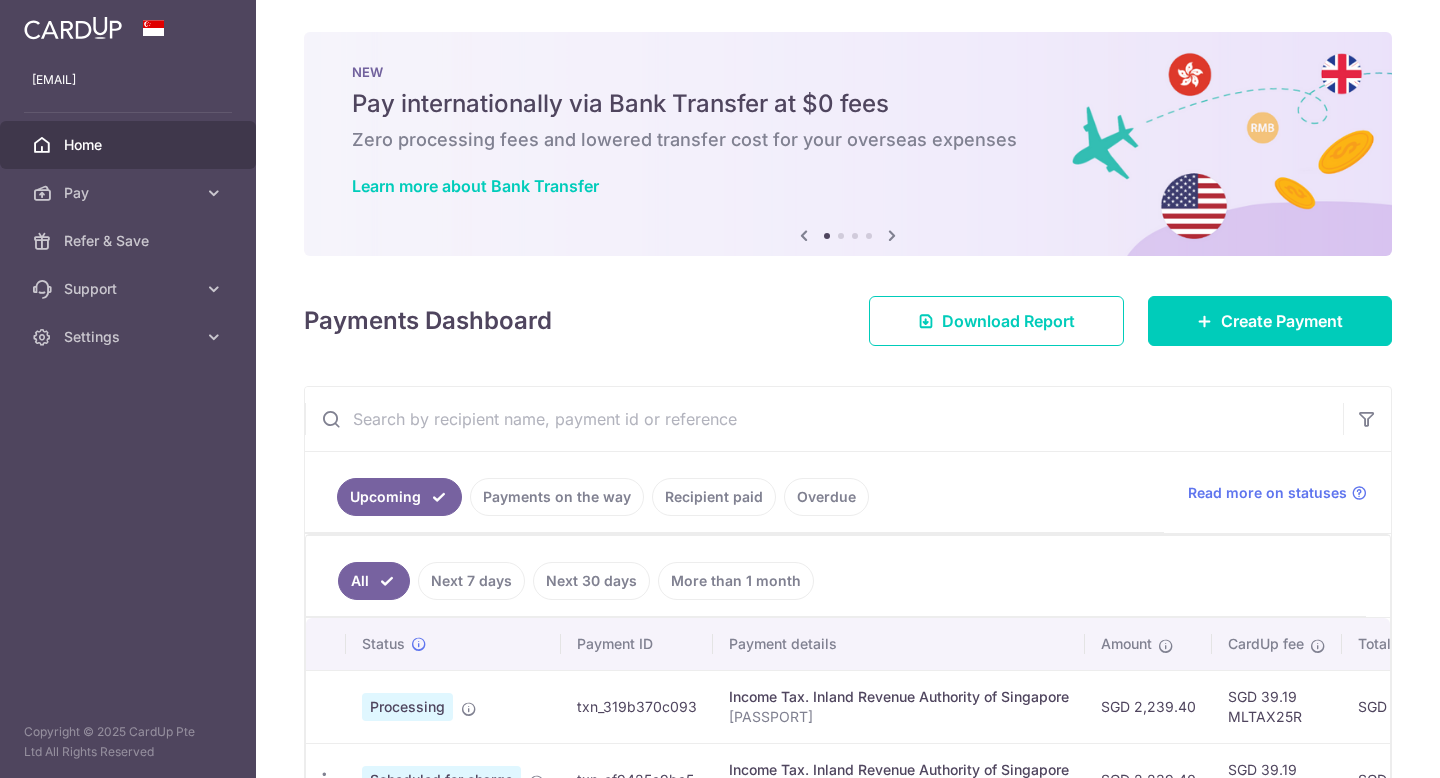 scroll, scrollTop: 0, scrollLeft: 0, axis: both 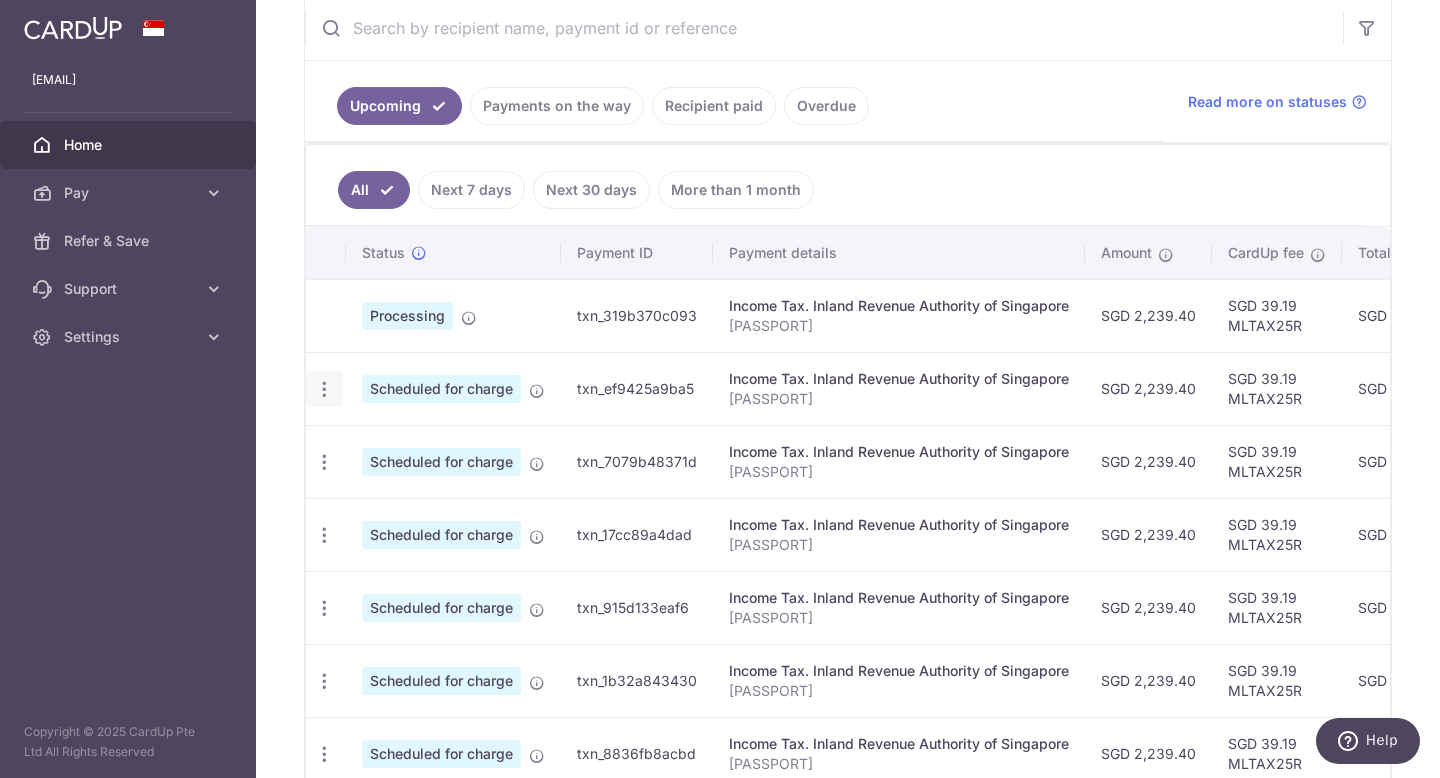 click on "Update payment
Cancel payment" at bounding box center [324, 389] 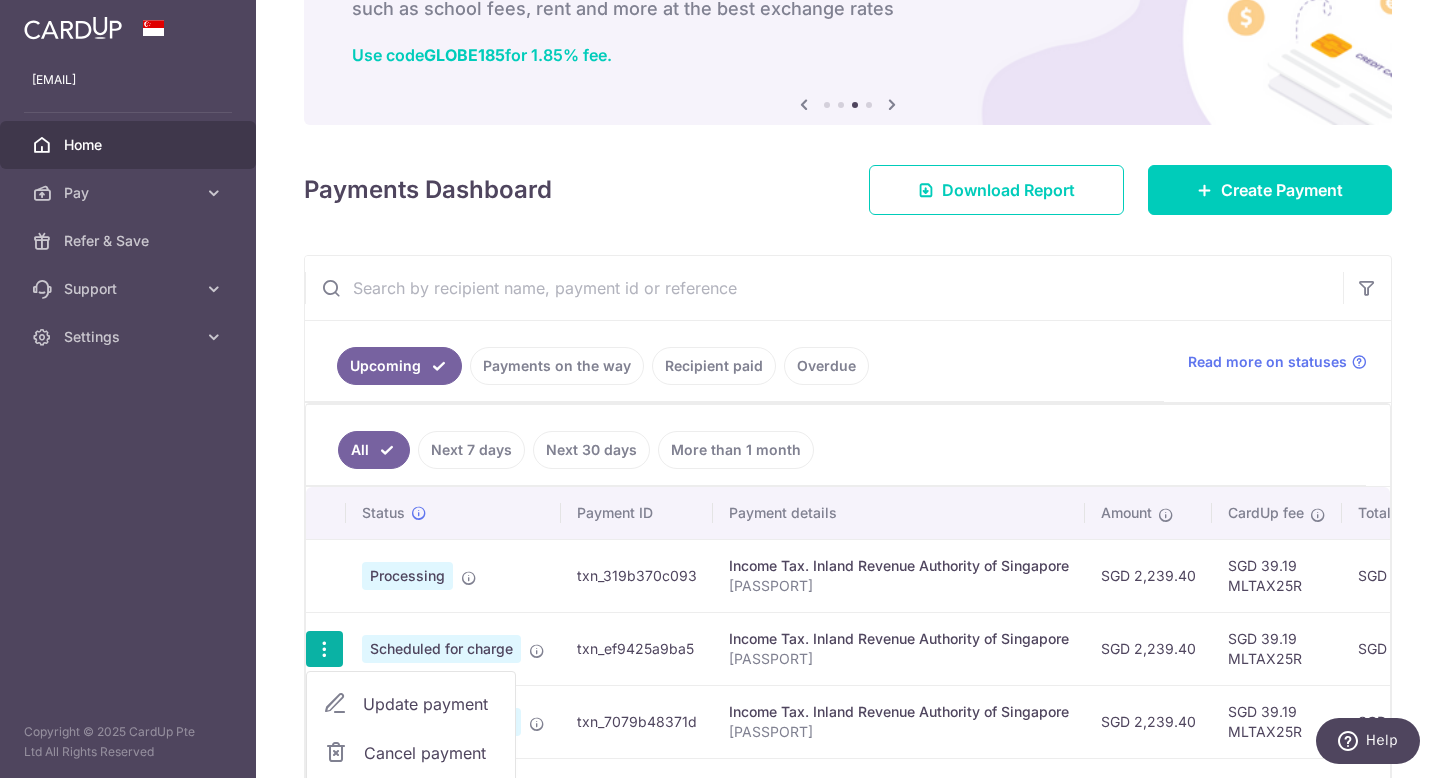 scroll, scrollTop: 0, scrollLeft: 0, axis: both 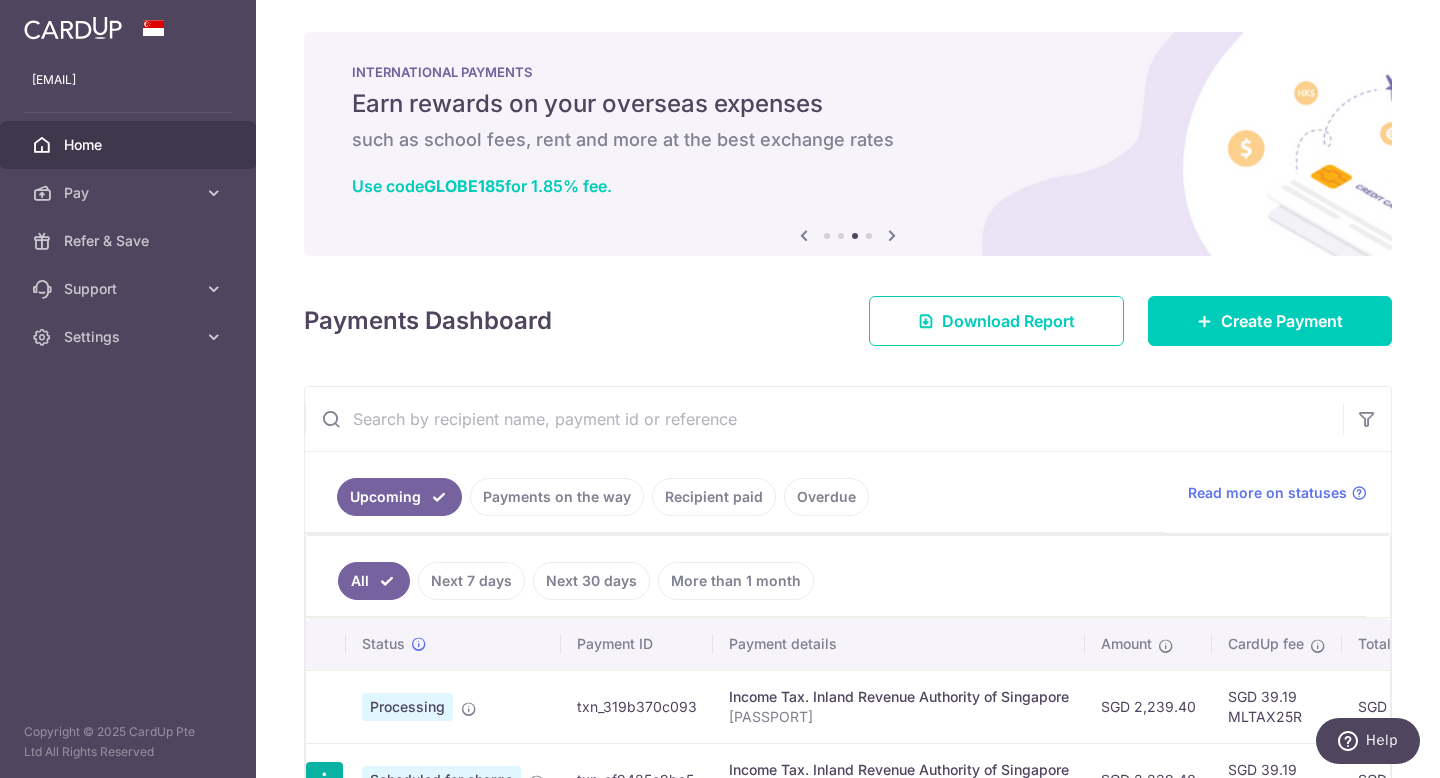 click on "Upcoming
Payments on the way
Recipient paid
Overdue" at bounding box center [734, 492] 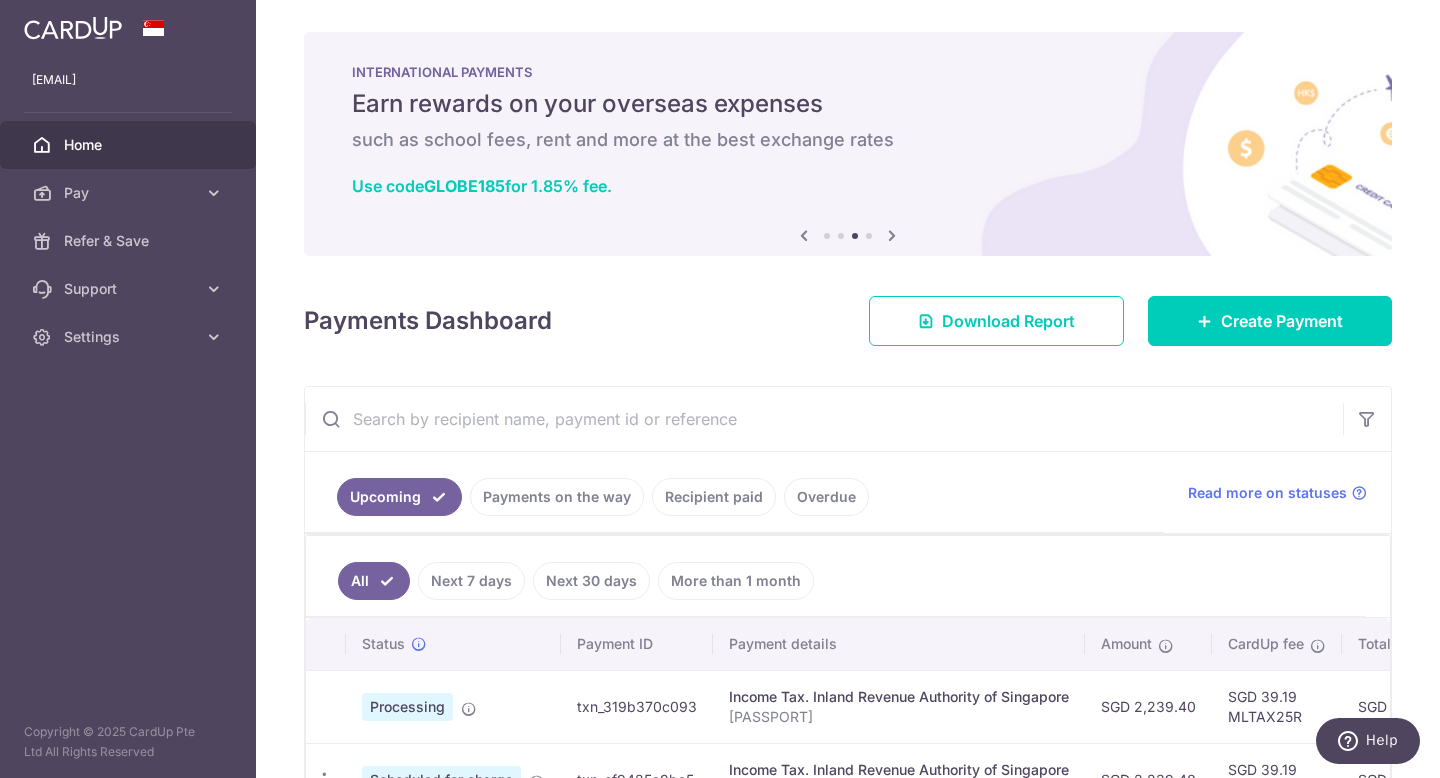 click on "Upcoming
Payments on the way
Recipient paid
Overdue" at bounding box center [734, 492] 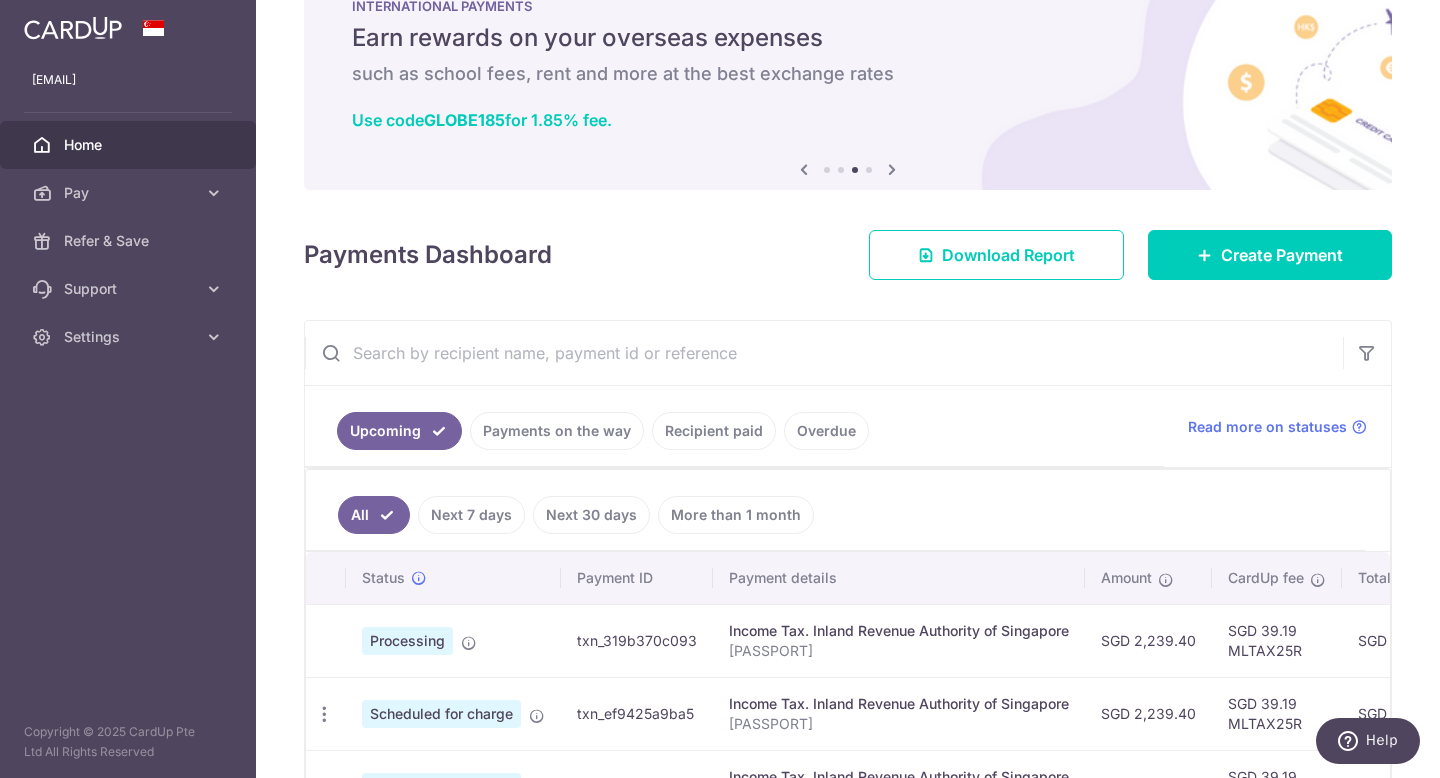 scroll, scrollTop: 199, scrollLeft: 0, axis: vertical 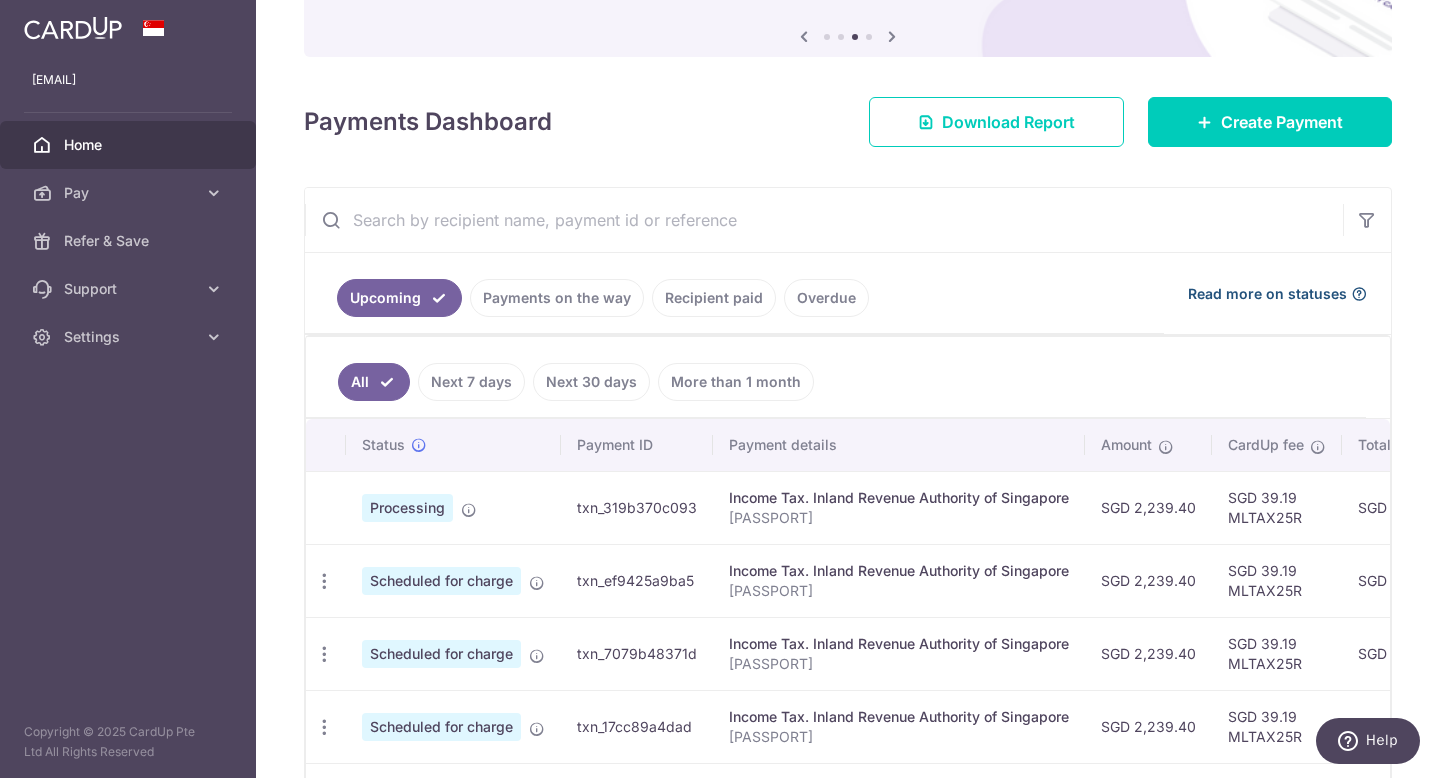 click on "Read more on statuses" at bounding box center [1267, 294] 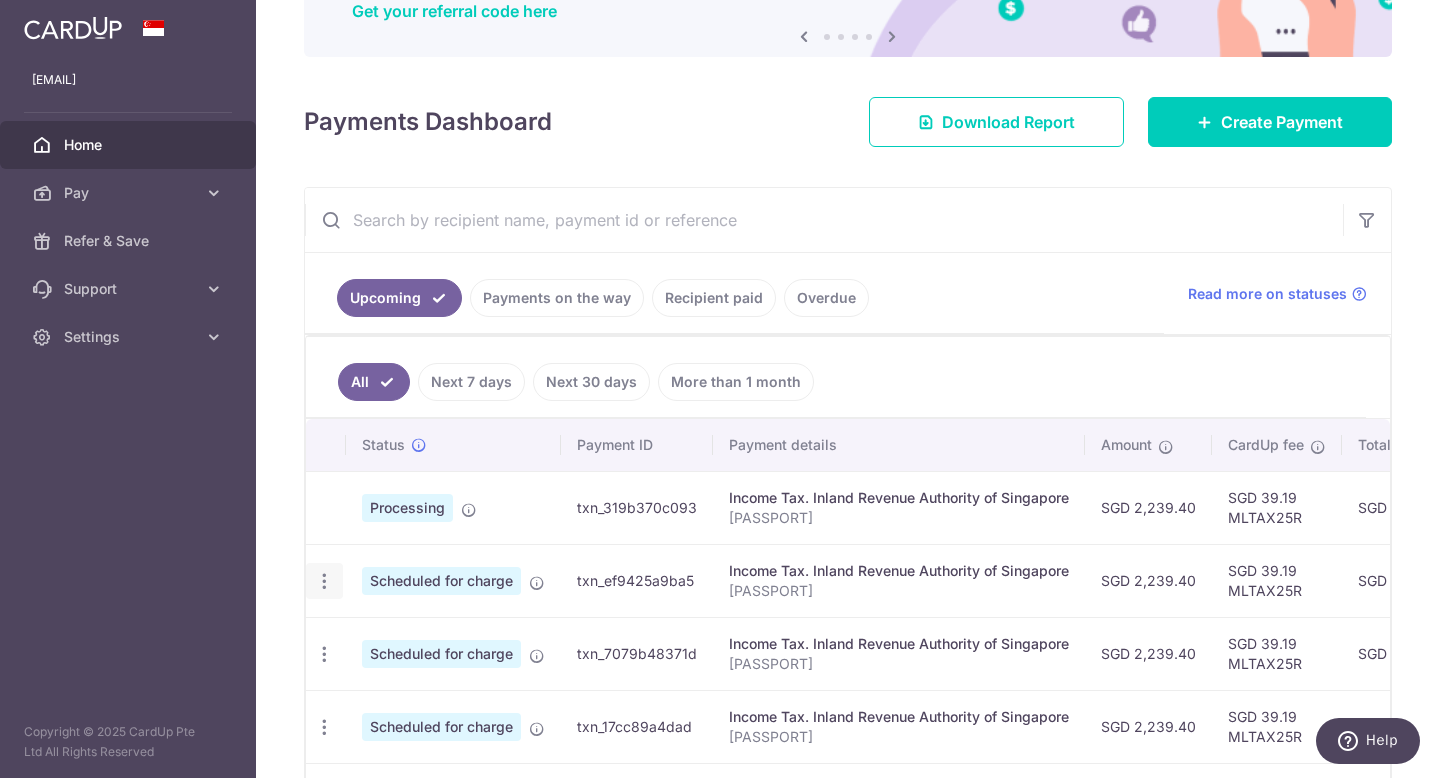 click on "Update payment
Cancel payment" at bounding box center (324, 581) 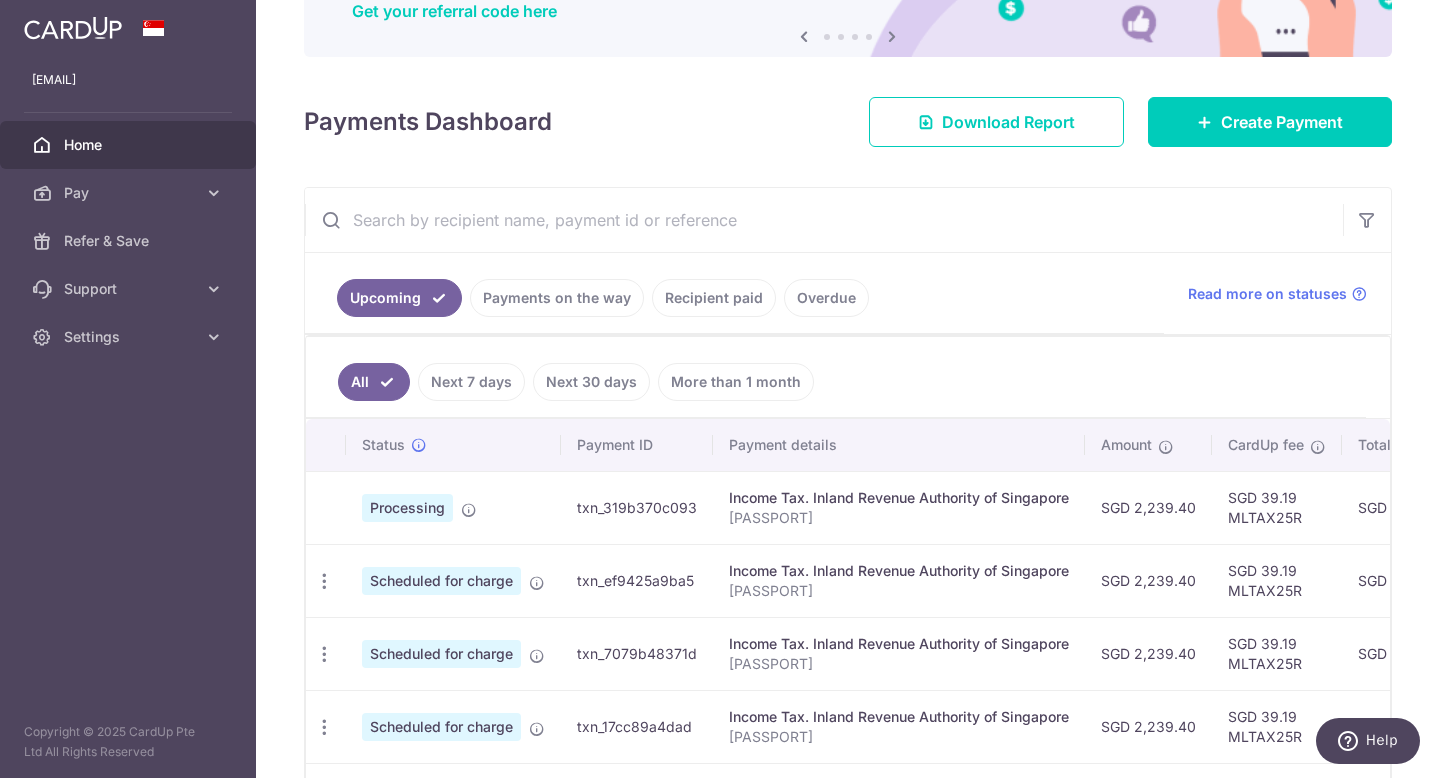 click on "Scheduled for charge" at bounding box center (441, 581) 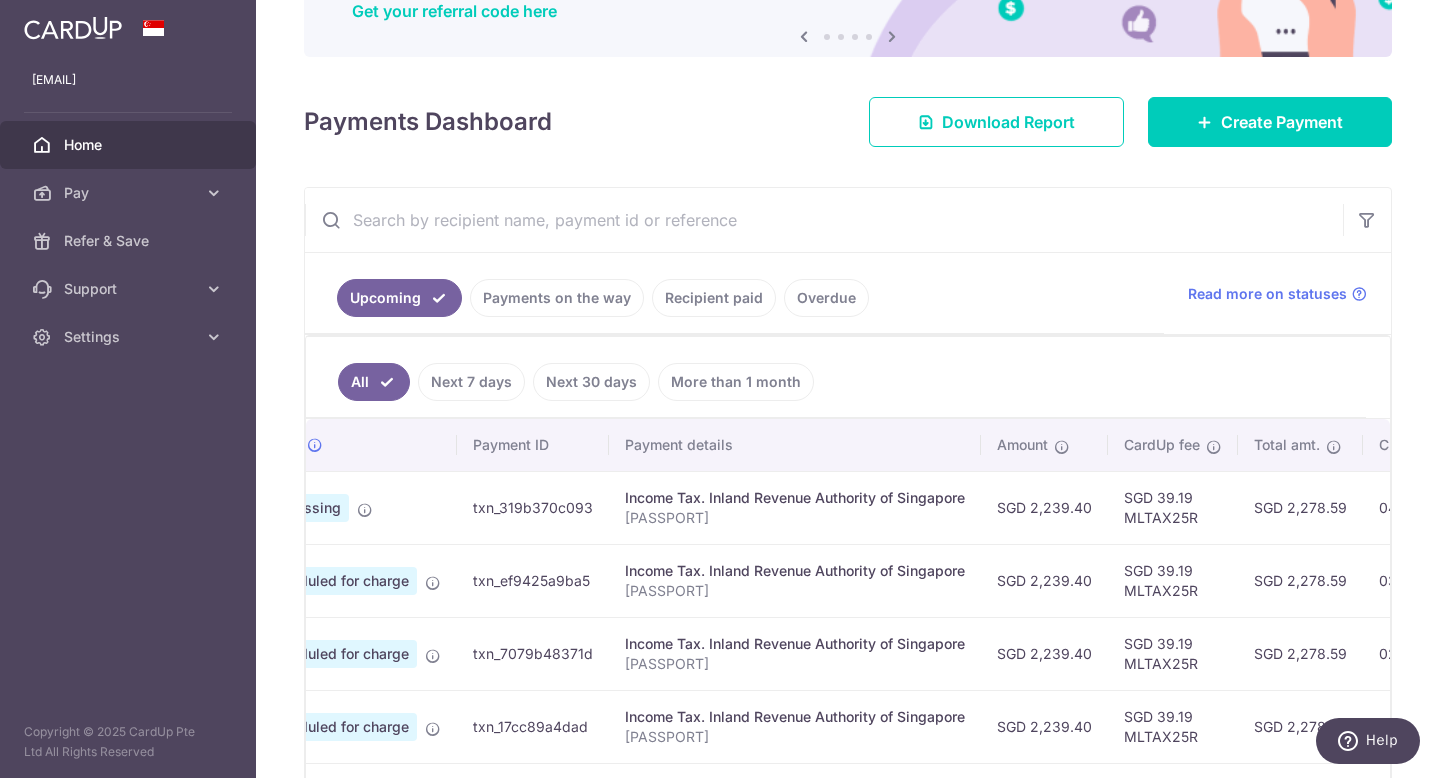 scroll, scrollTop: 0, scrollLeft: 0, axis: both 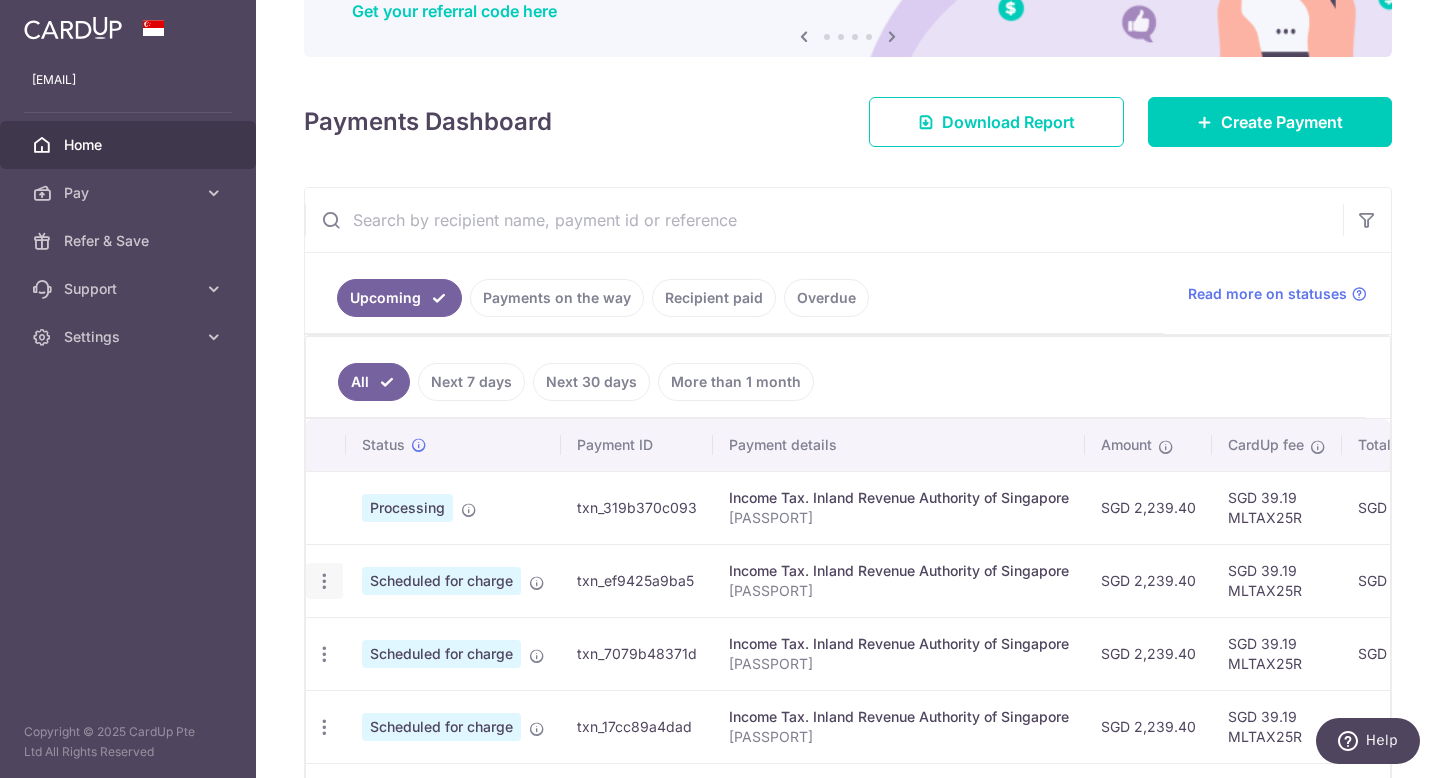 click at bounding box center (324, 581) 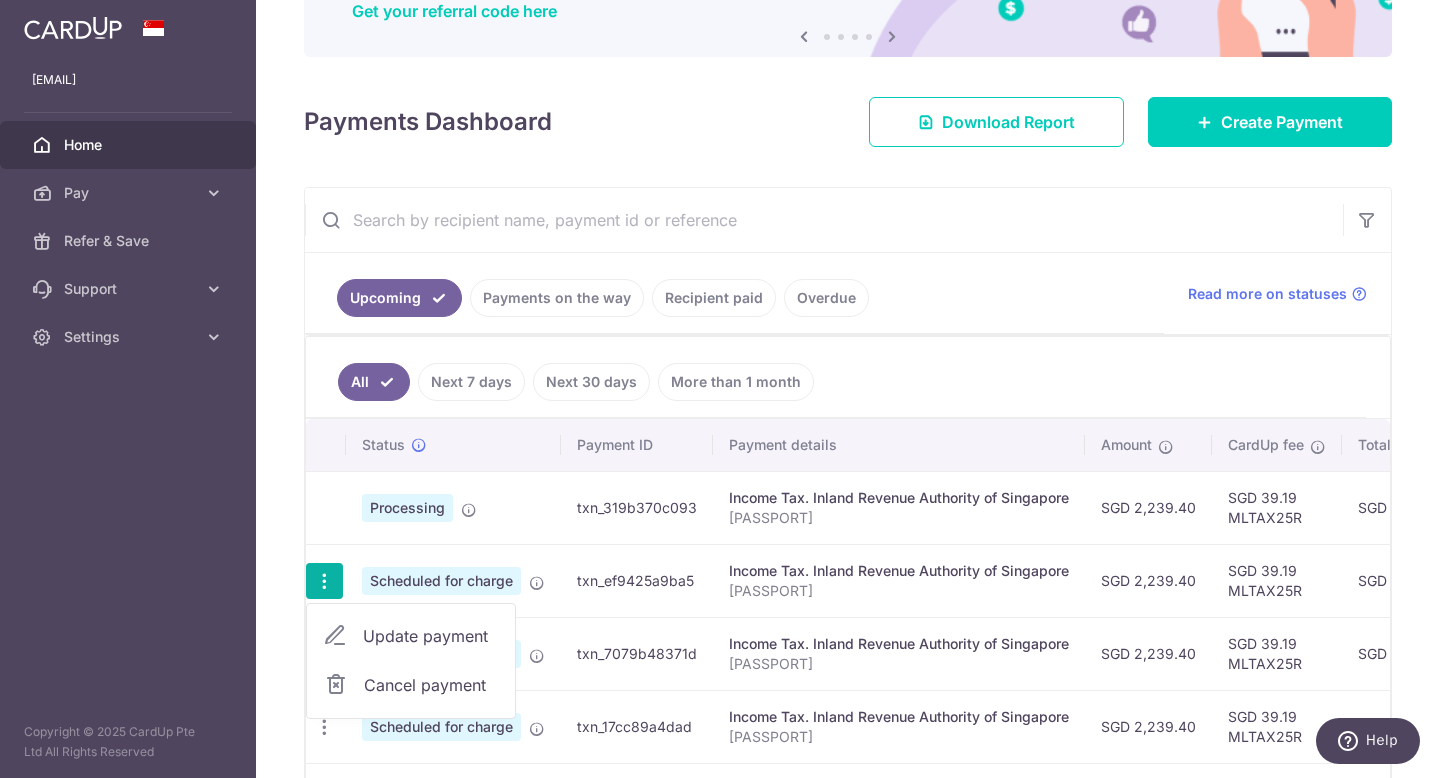 click on "Update payment" at bounding box center (431, 636) 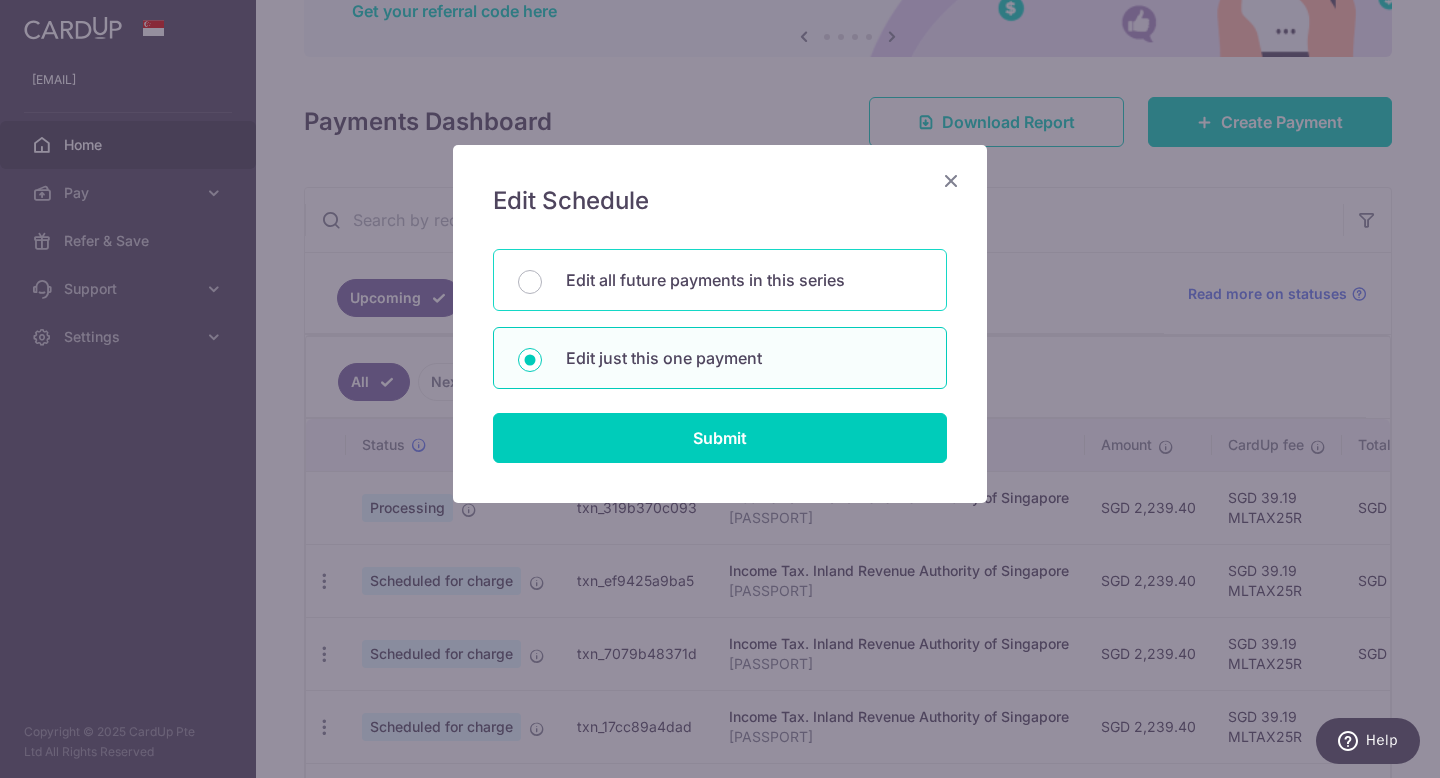 click on "Edit all future payments in this series" at bounding box center (744, 280) 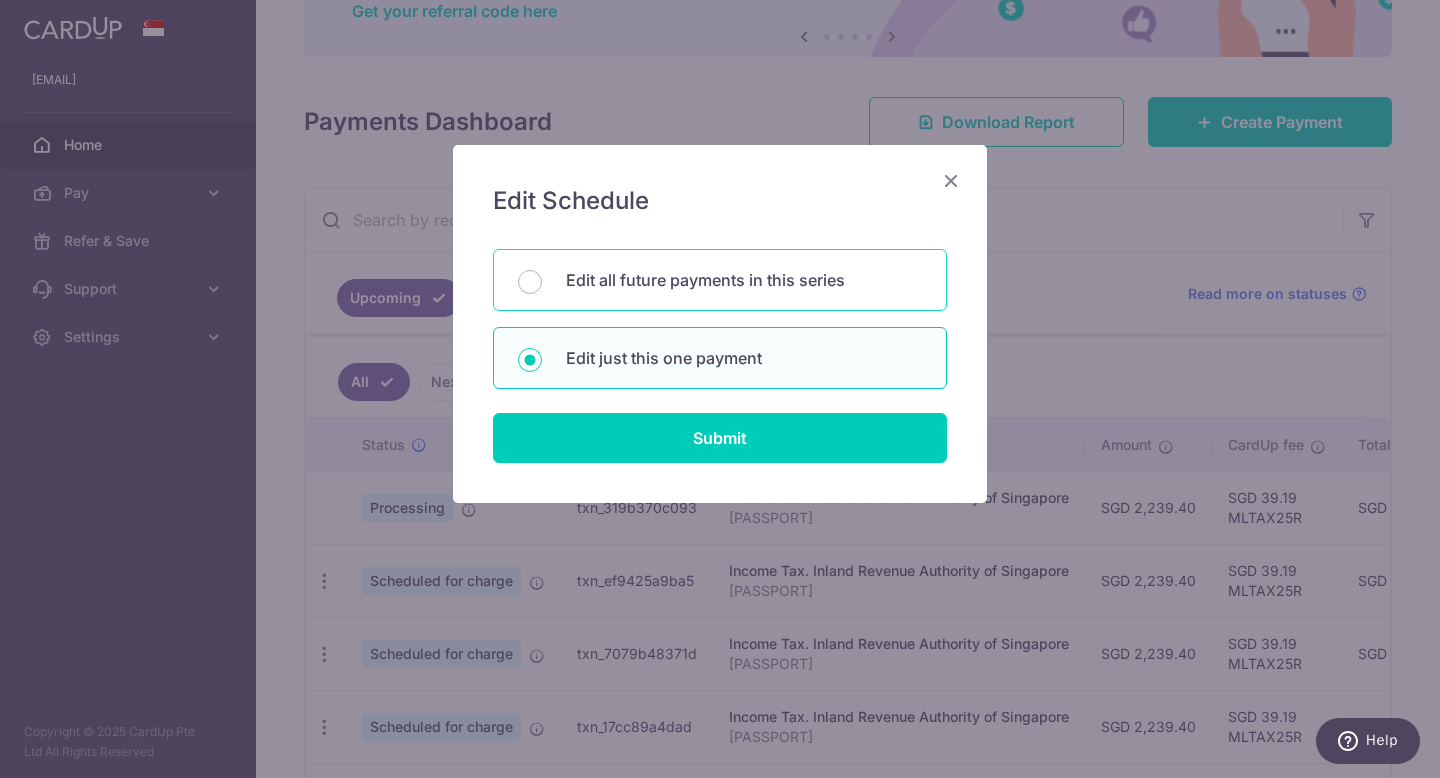 click on "Edit all future payments in this series" at bounding box center (530, 282) 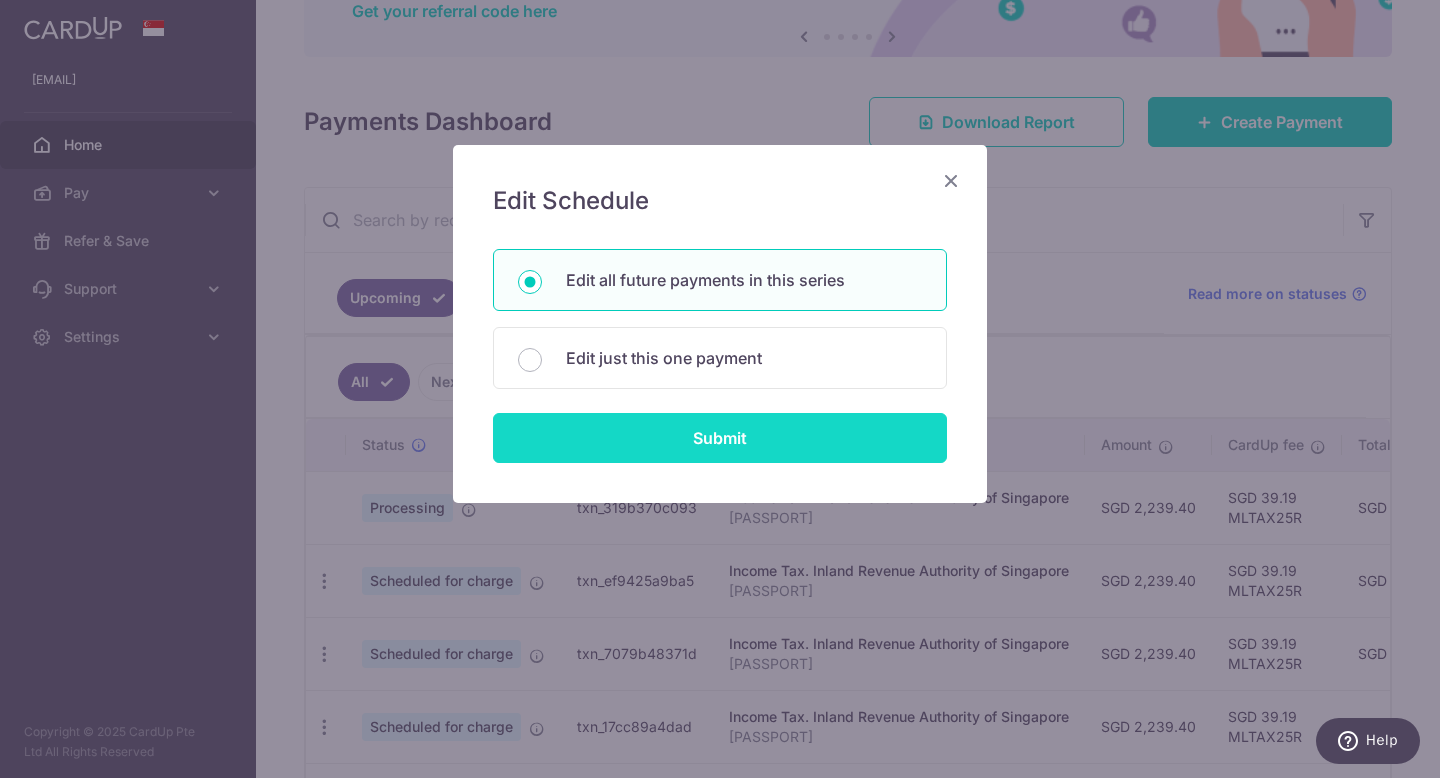 click on "Submit" at bounding box center (720, 438) 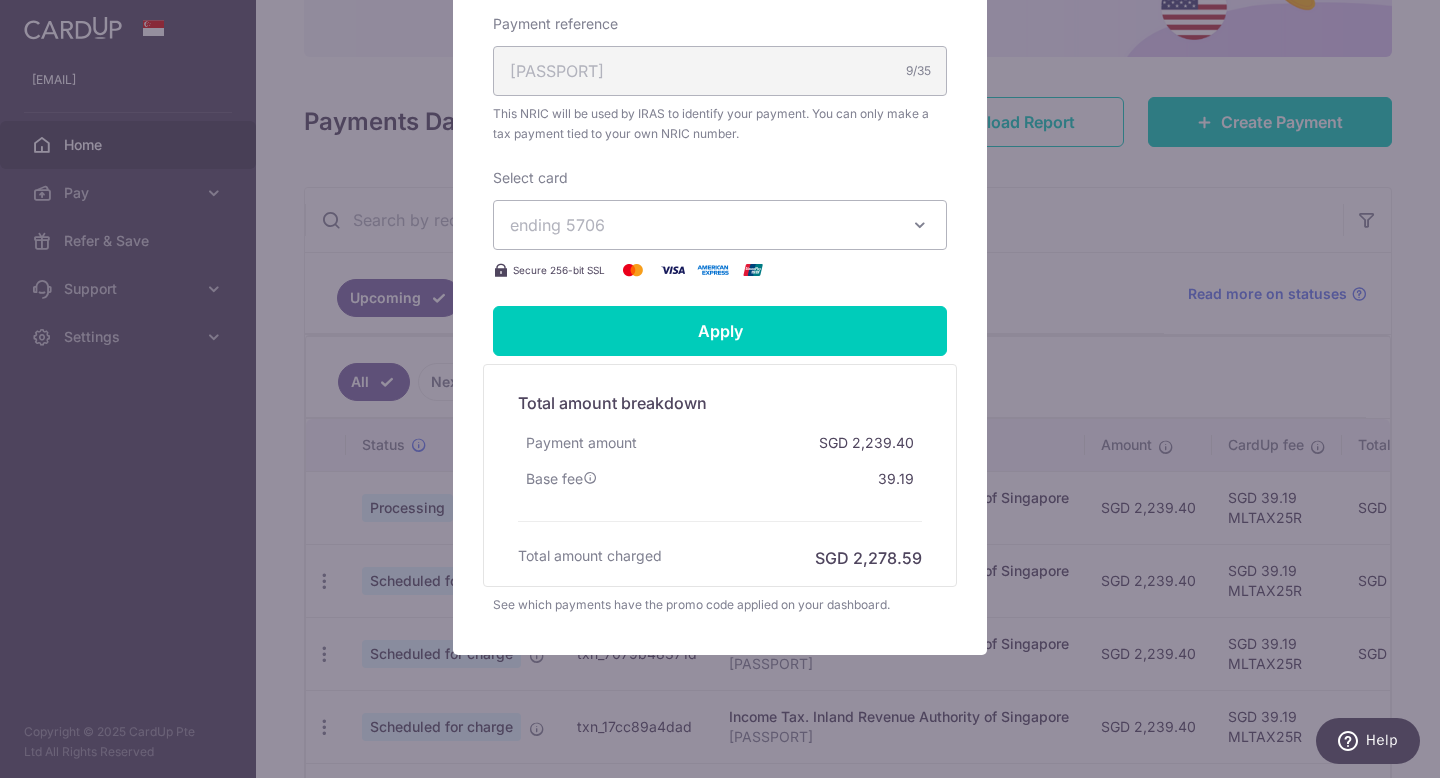 scroll, scrollTop: 743, scrollLeft: 0, axis: vertical 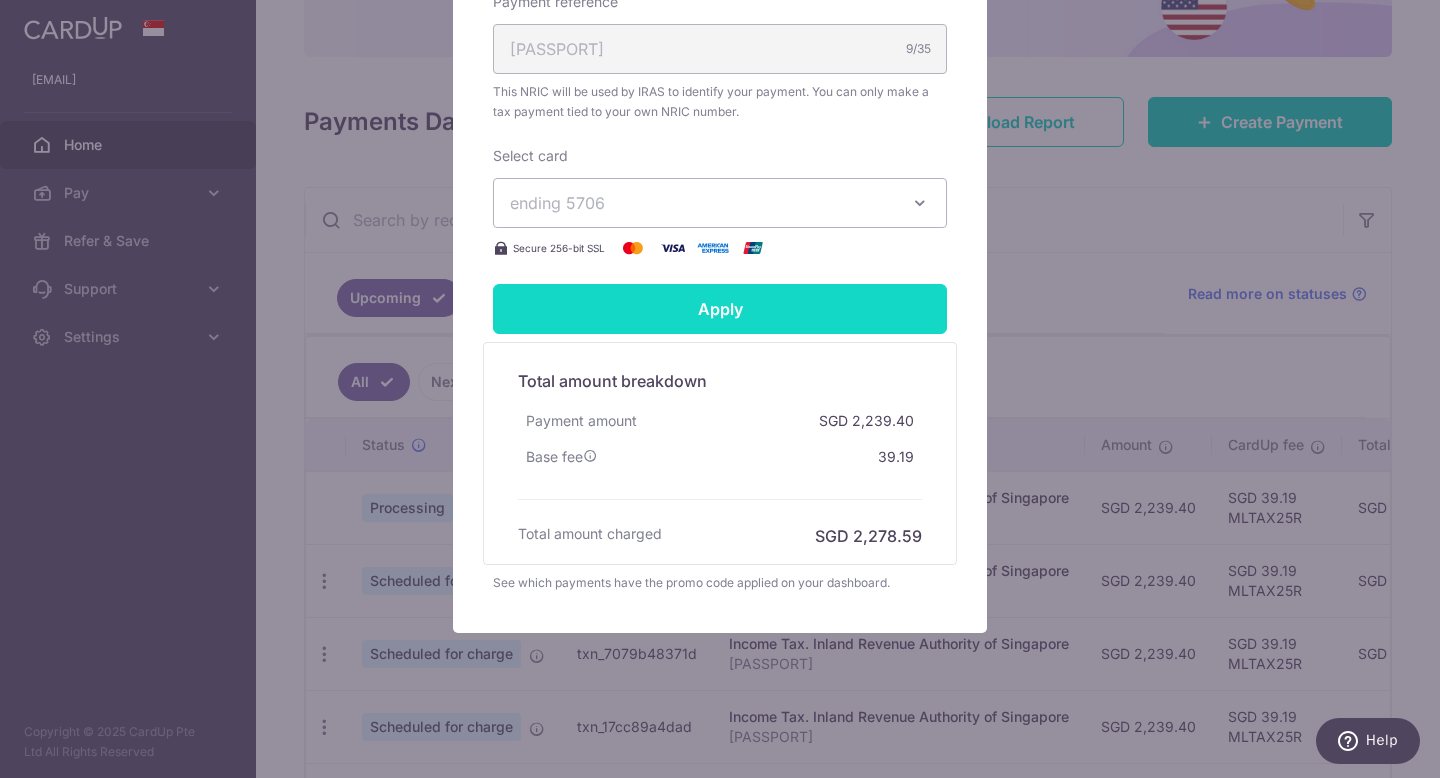 click on "Apply" at bounding box center (720, 309) 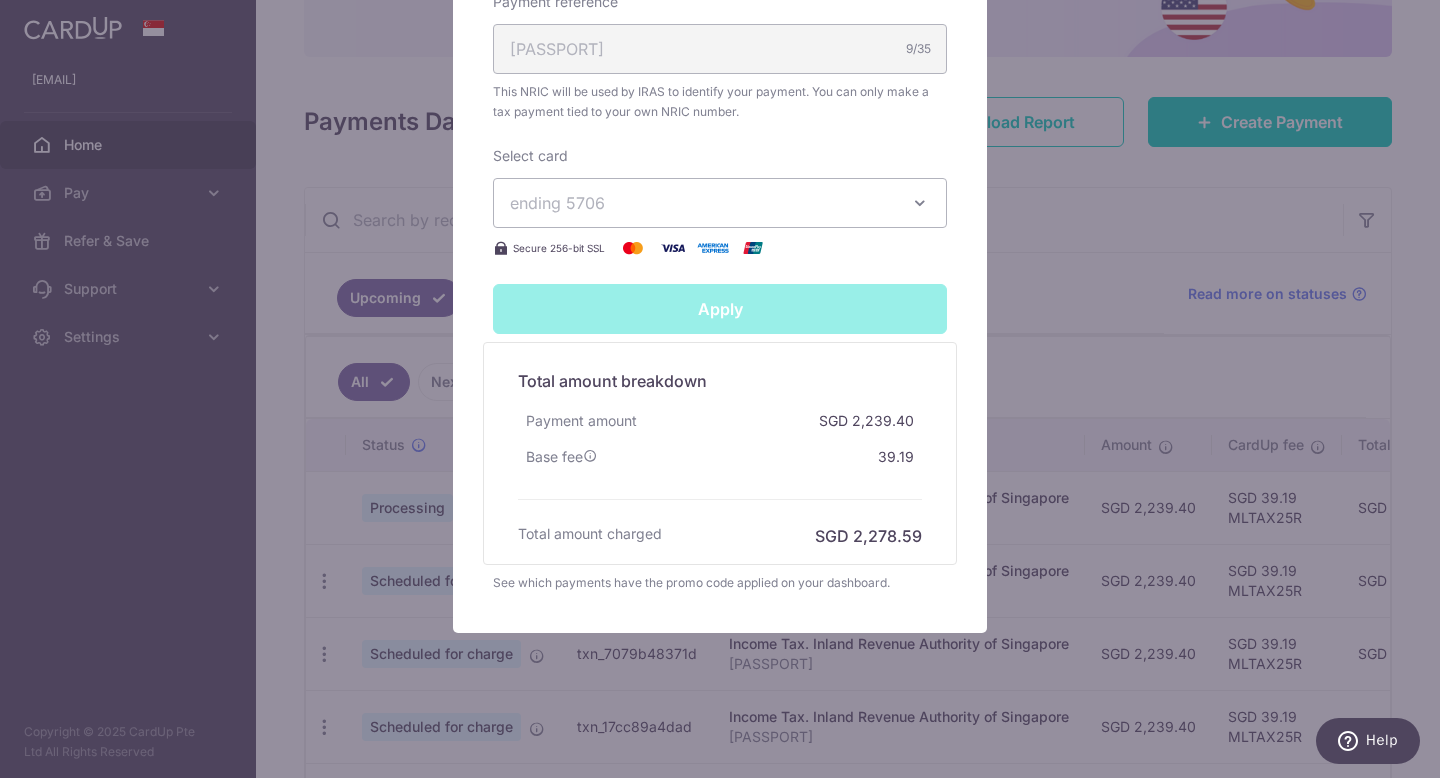 type on "Successfully Applied" 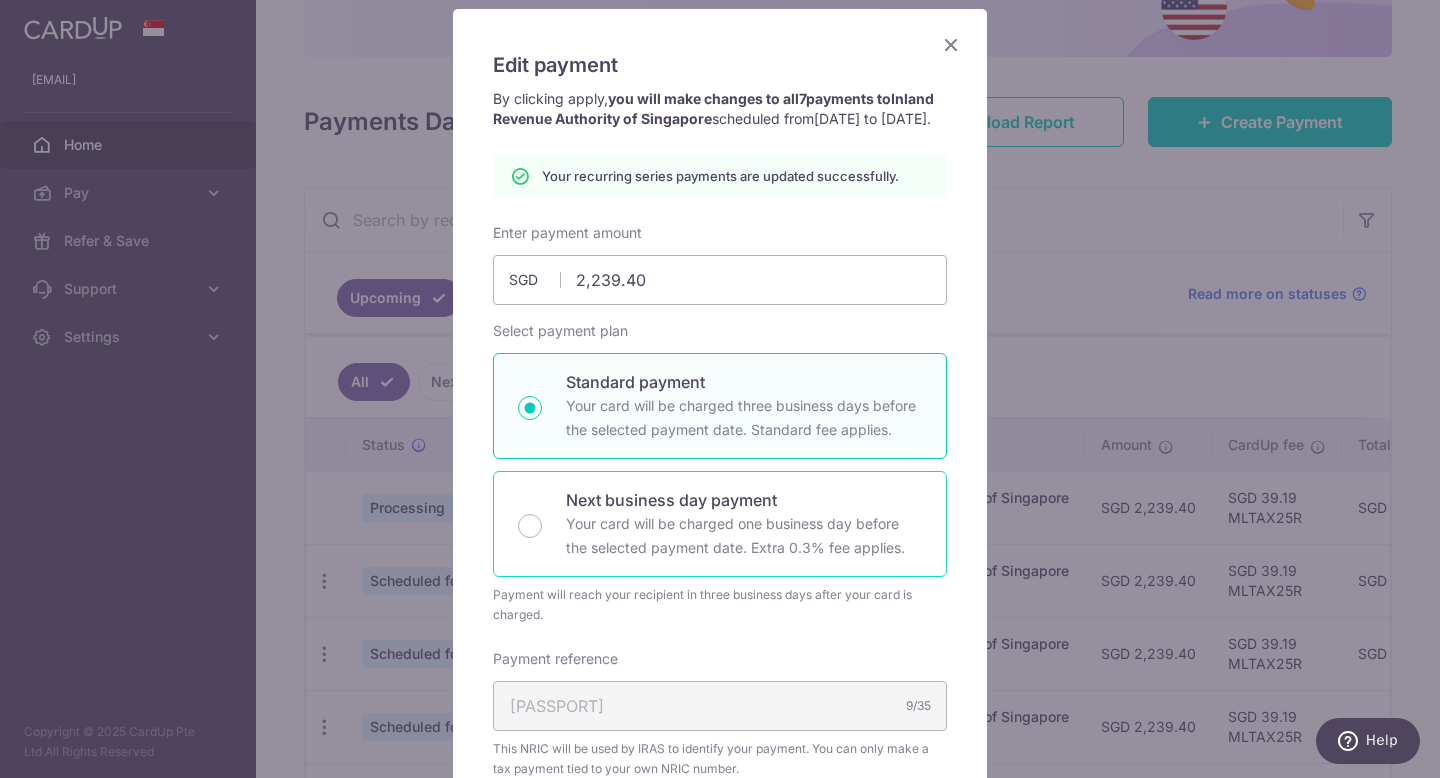 scroll, scrollTop: 17, scrollLeft: 0, axis: vertical 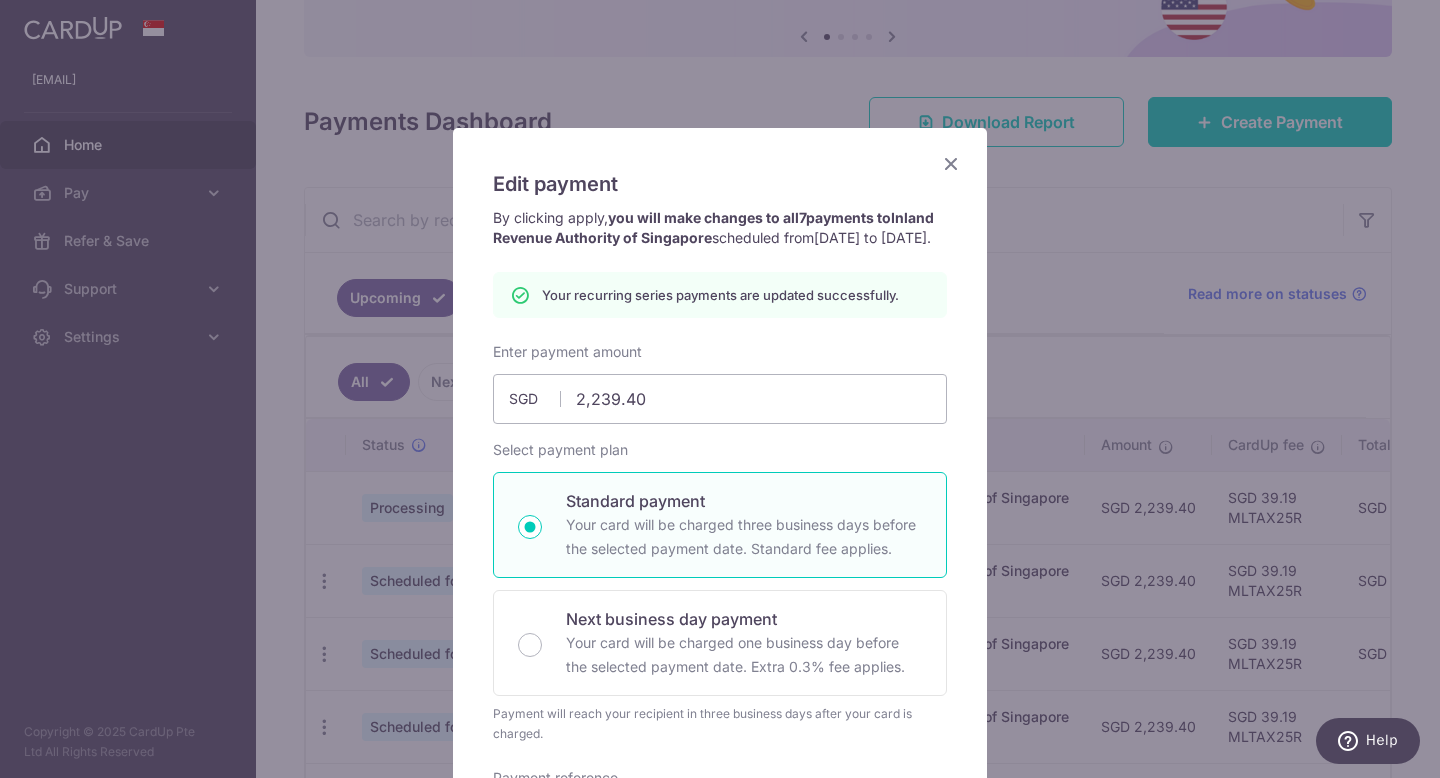 click on "Edit payment
By clicking apply,  you will make changes to all  7  payments to  Inland Revenue Authority of Singapore  scheduled from
08/09/2025 to 09/03/2026 .
By clicking below, you confirm you are editing this payment to  Inland Revenue Authority of Singapore  on
08/09/2025 .
Your recurring series payments are updated successfully.
7" at bounding box center [720, 768] 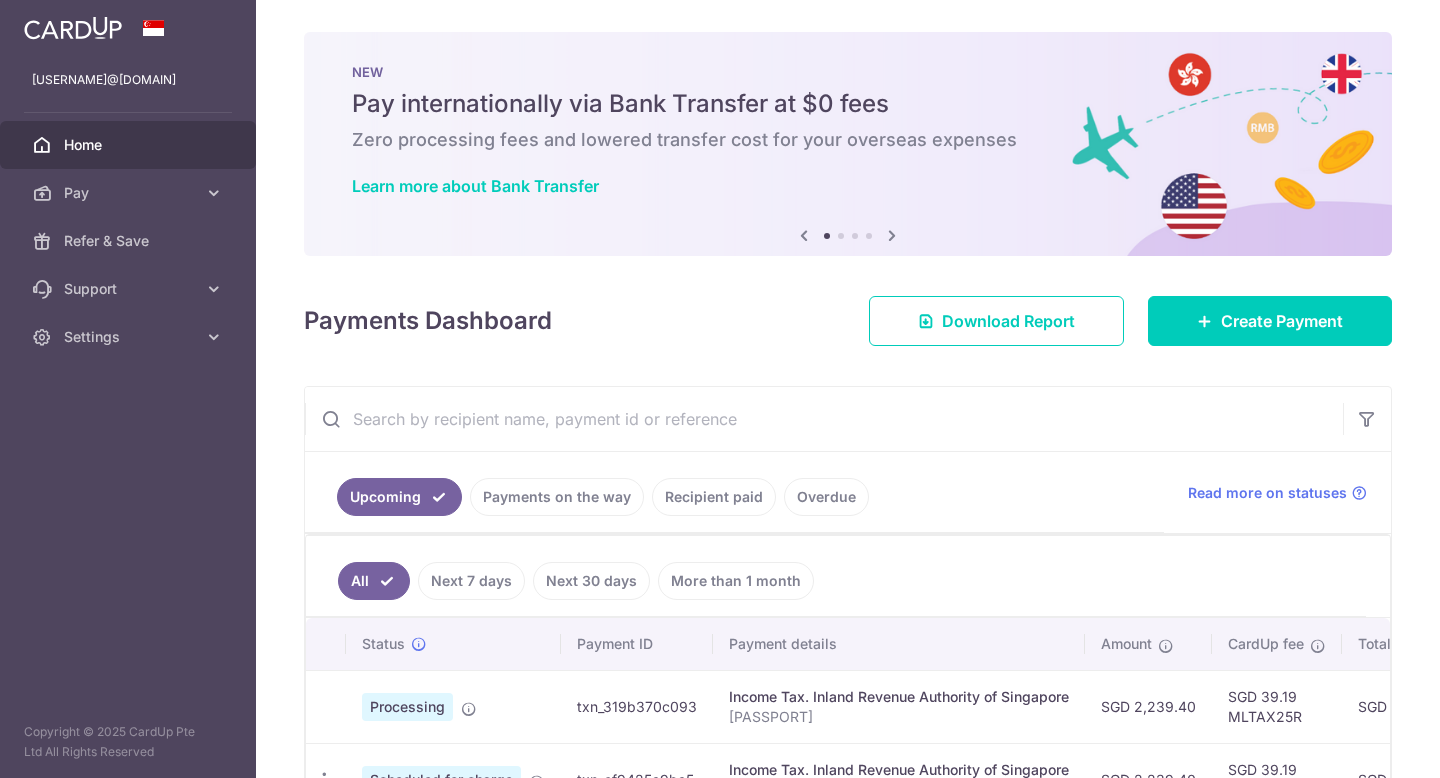 scroll, scrollTop: 0, scrollLeft: 0, axis: both 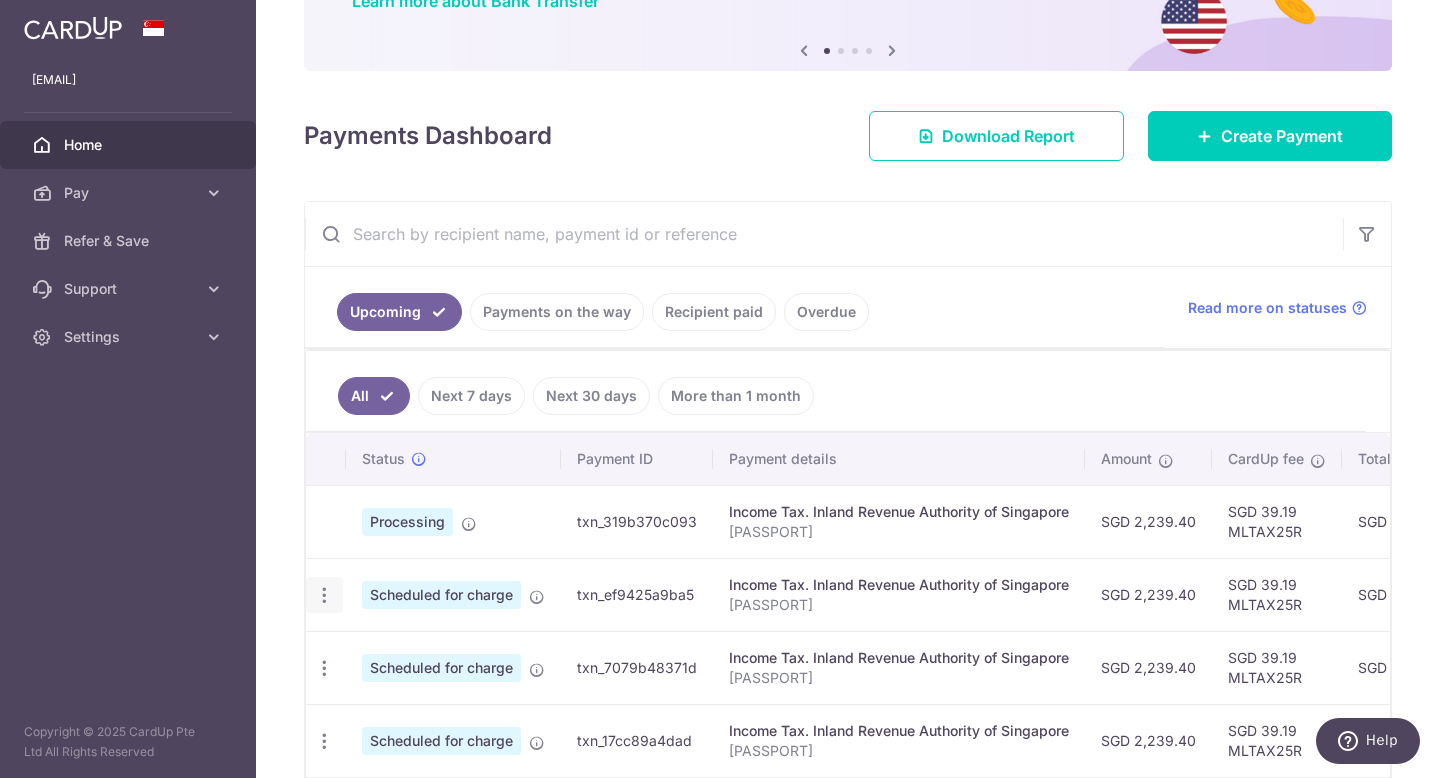click on "Update payment
Cancel payment" at bounding box center [324, 595] 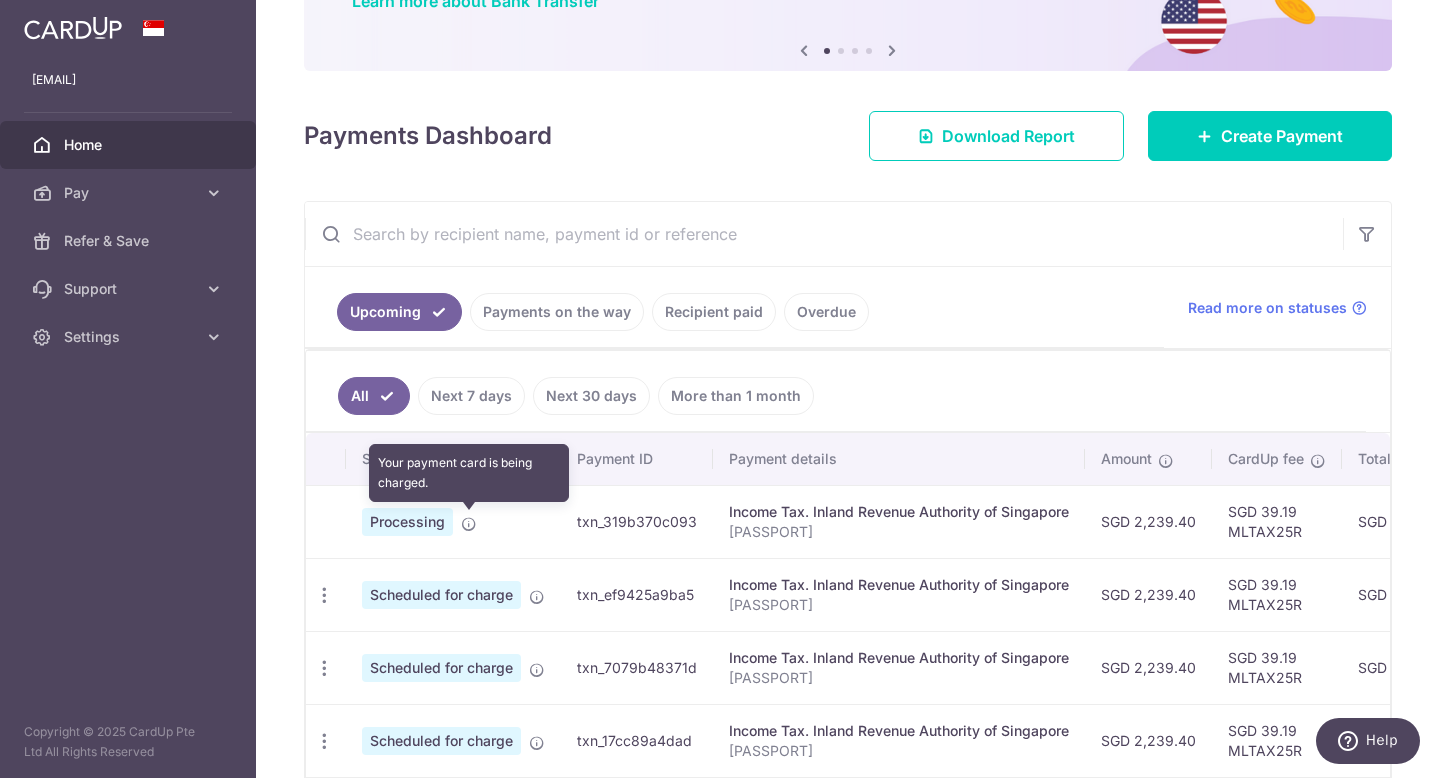 click at bounding box center (469, 524) 